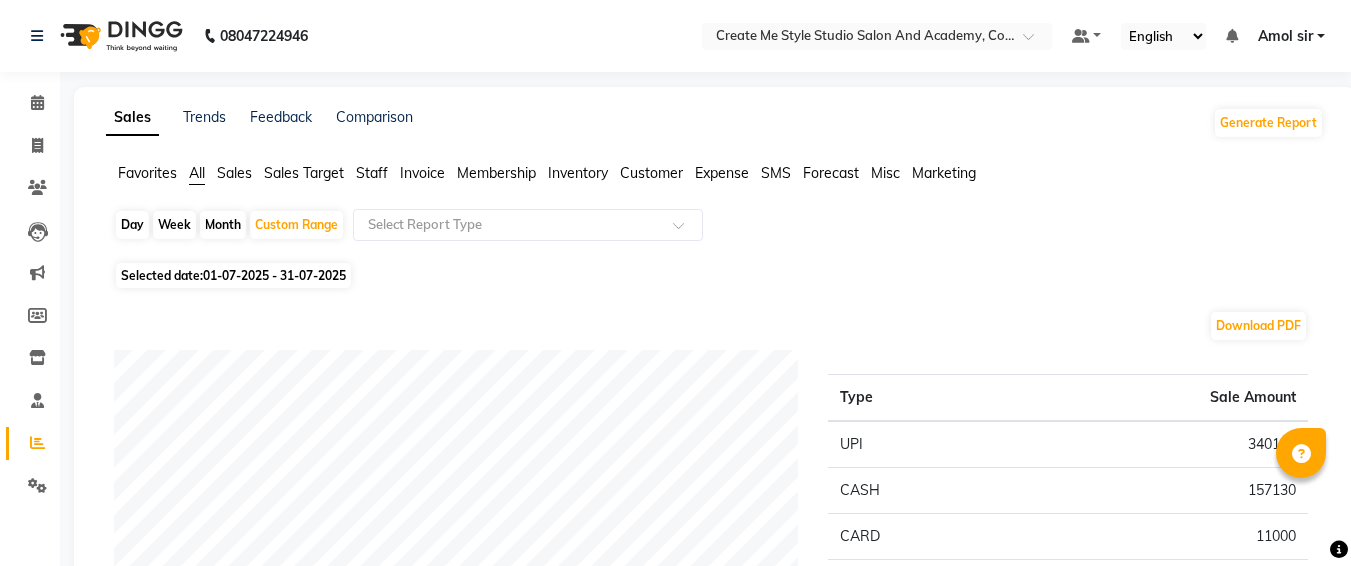 scroll, scrollTop: 0, scrollLeft: 0, axis: both 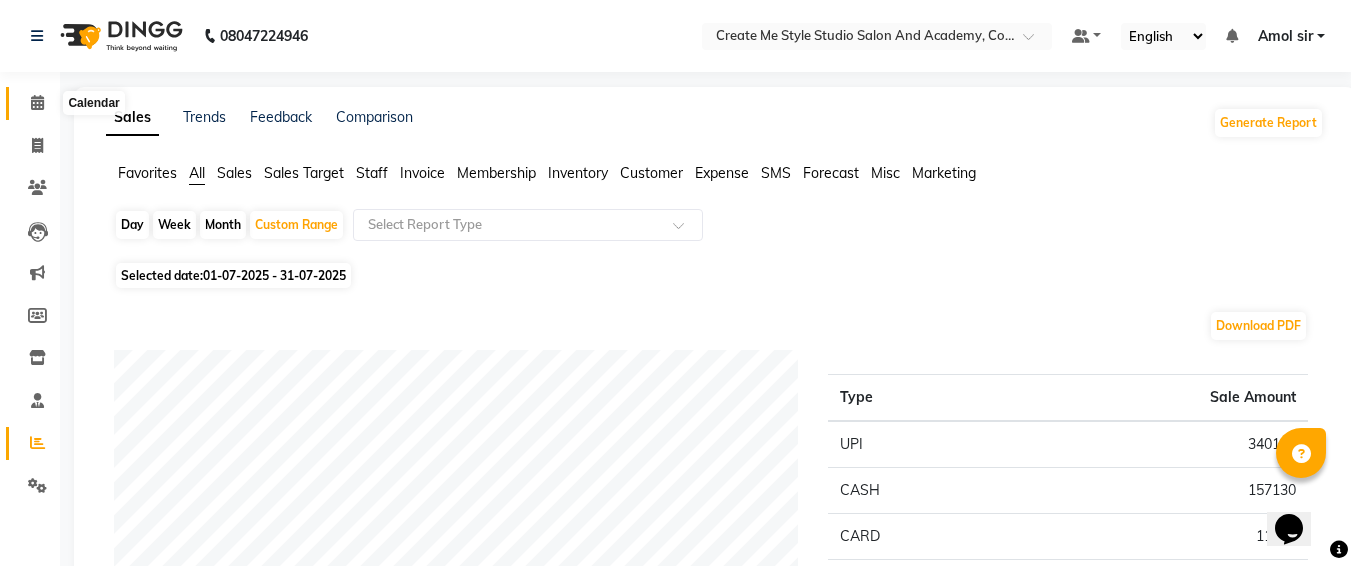 click 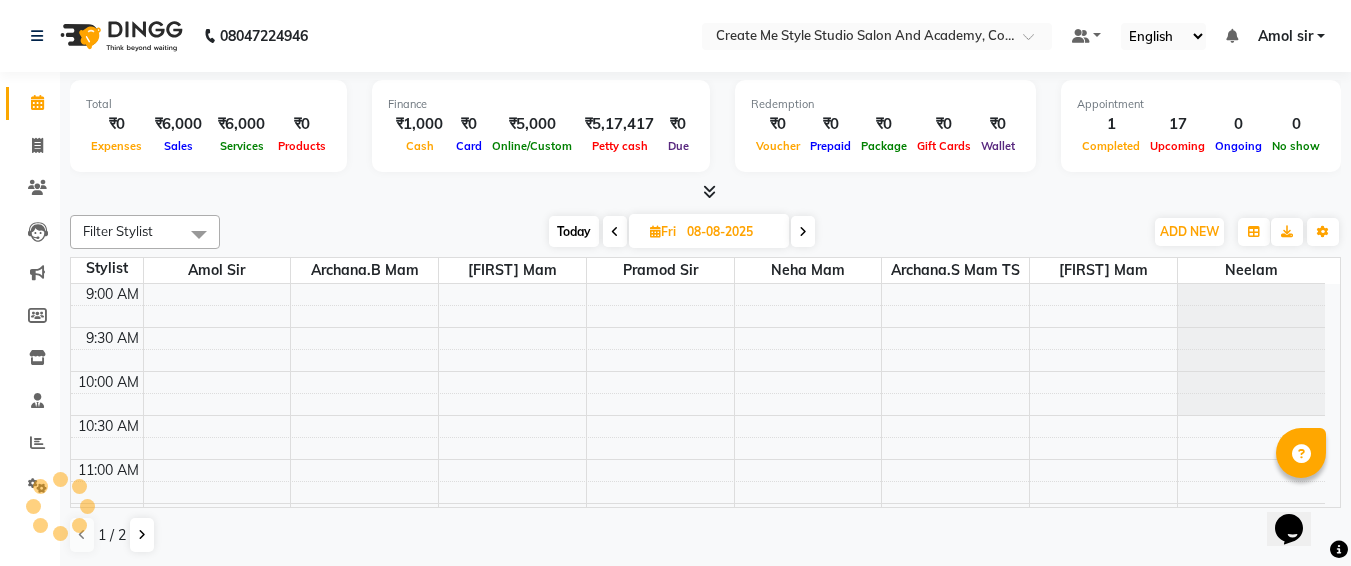 scroll, scrollTop: 0, scrollLeft: 0, axis: both 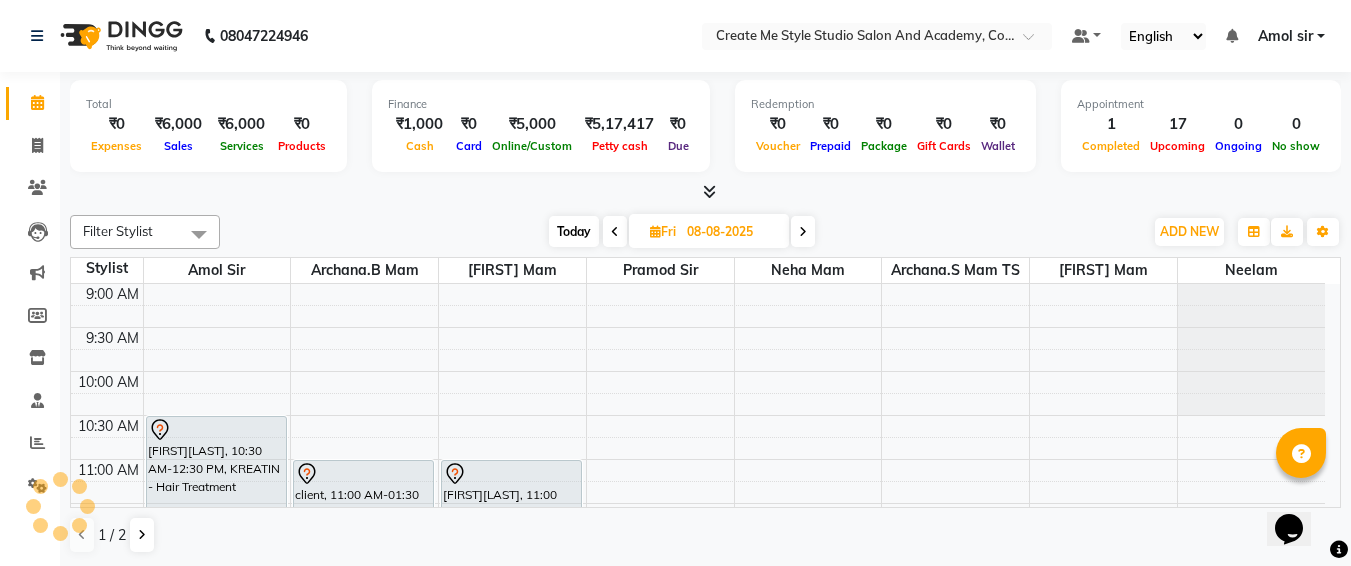 click on "Total  ₹0  Expenses ₹6,000  Sales ₹6,000  Services ₹0  Products" at bounding box center (208, 126) 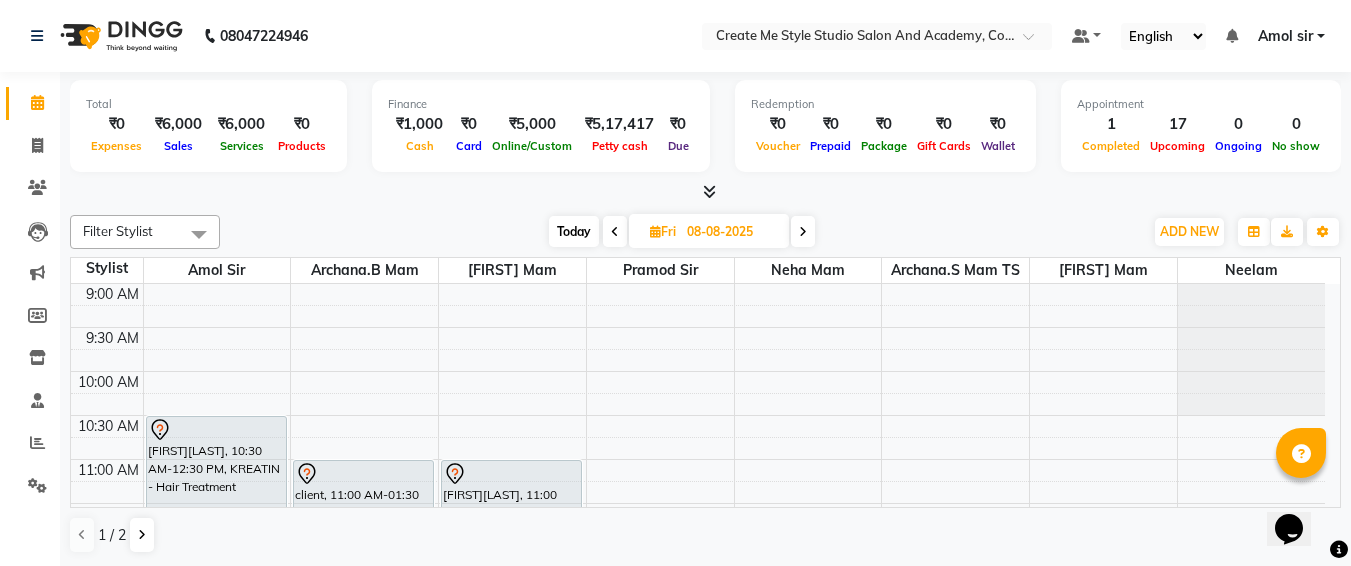 click on "08-08-2025" at bounding box center (731, 232) 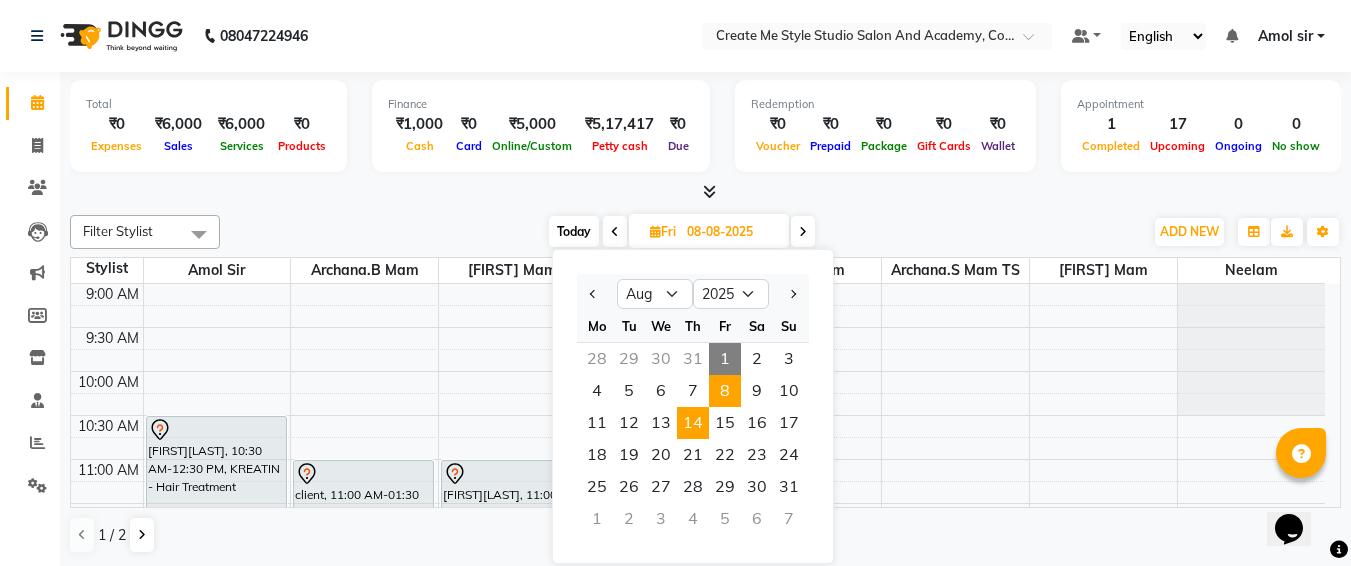 click on "14" at bounding box center [693, 423] 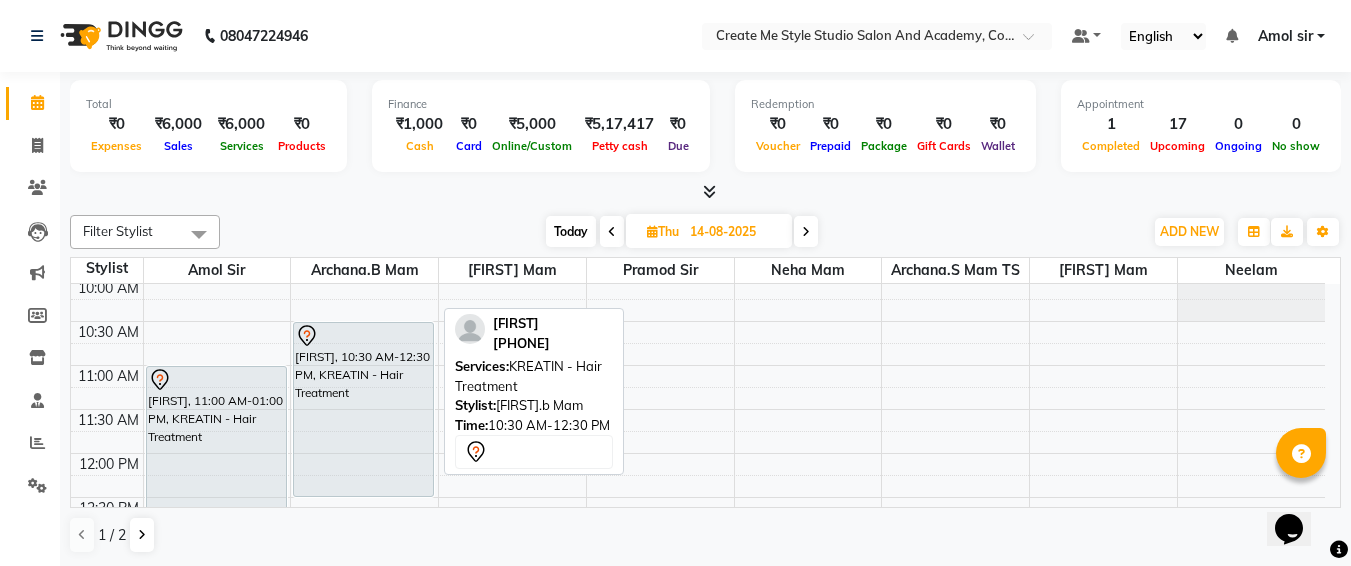 scroll, scrollTop: 93, scrollLeft: 0, axis: vertical 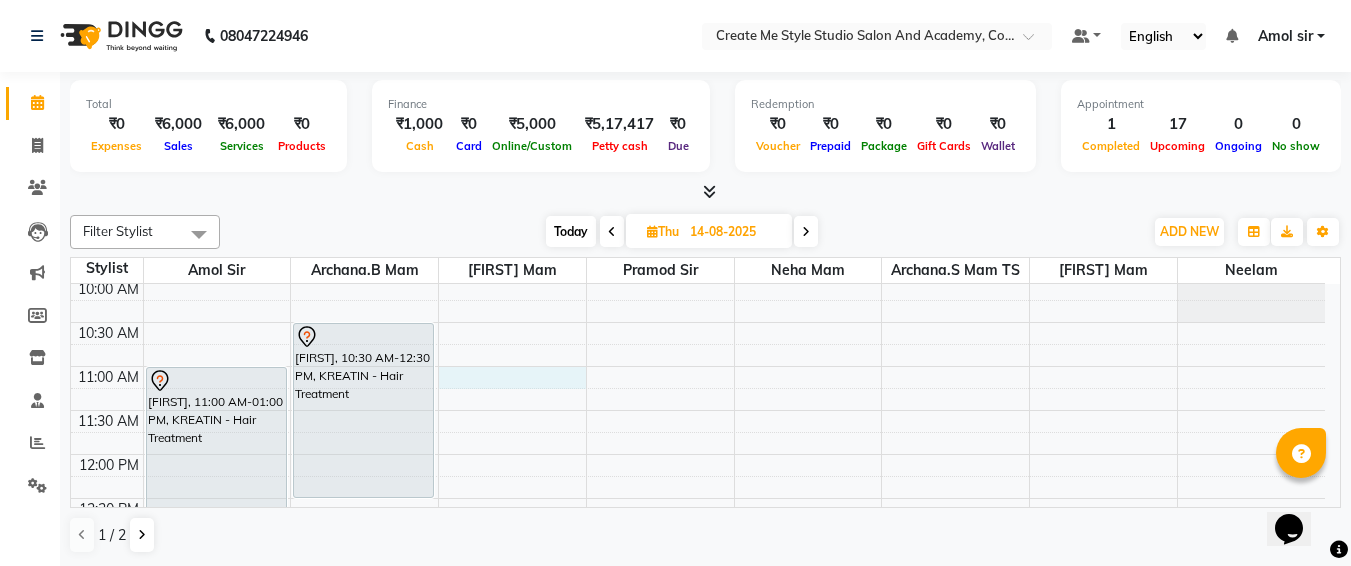 click on "9:00 AM 9:30 AM 10:00 AM 10:30 AM 11:00 AM 11:30 AM 12:00 PM 12:30 PM 1:00 PM 1:30 PM 2:00 PM 2:30 PM 3:00 PM 3:30 PM 4:00 PM 4:30 PM 5:00 PM 5:30 PM 6:00 PM 6:30 PM 7:00 PM 7:30 PM 8:00 PM 8:30 PM 9:00 PM 9:30 PM             [FIRST], 11:00 AM-01:00 PM, KREATIN - Hair Treatment             [FIRST], 10:30 AM-12:30 PM, KREATIN - Hair Treatment" at bounding box center (698, 762) 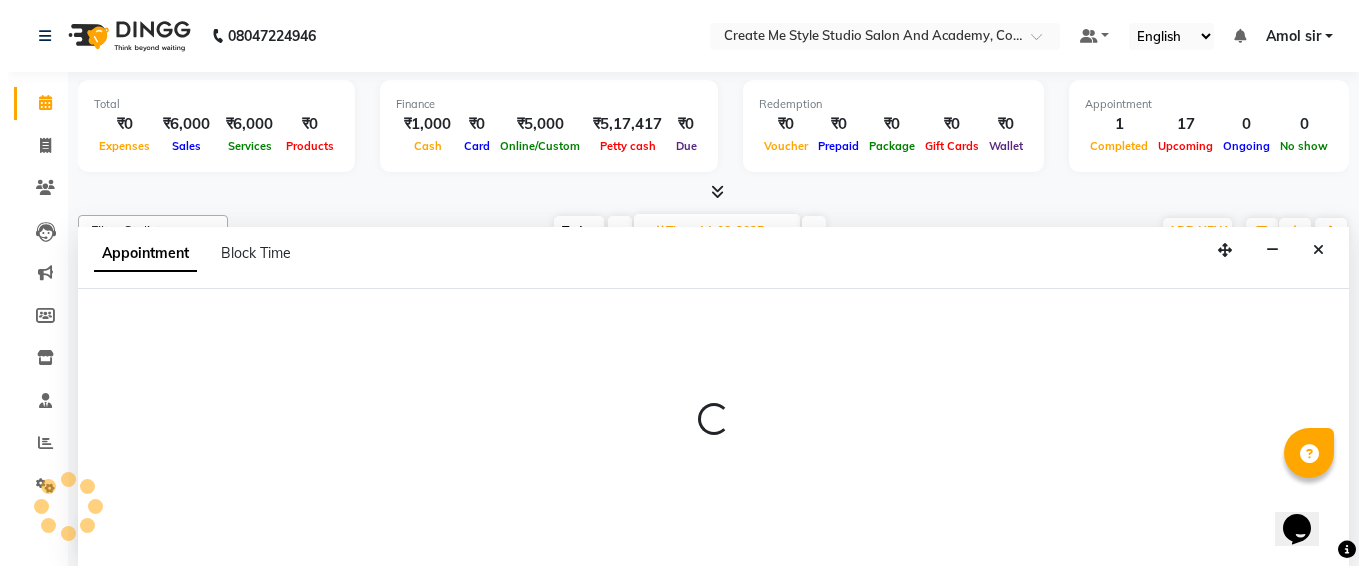 scroll, scrollTop: 1, scrollLeft: 0, axis: vertical 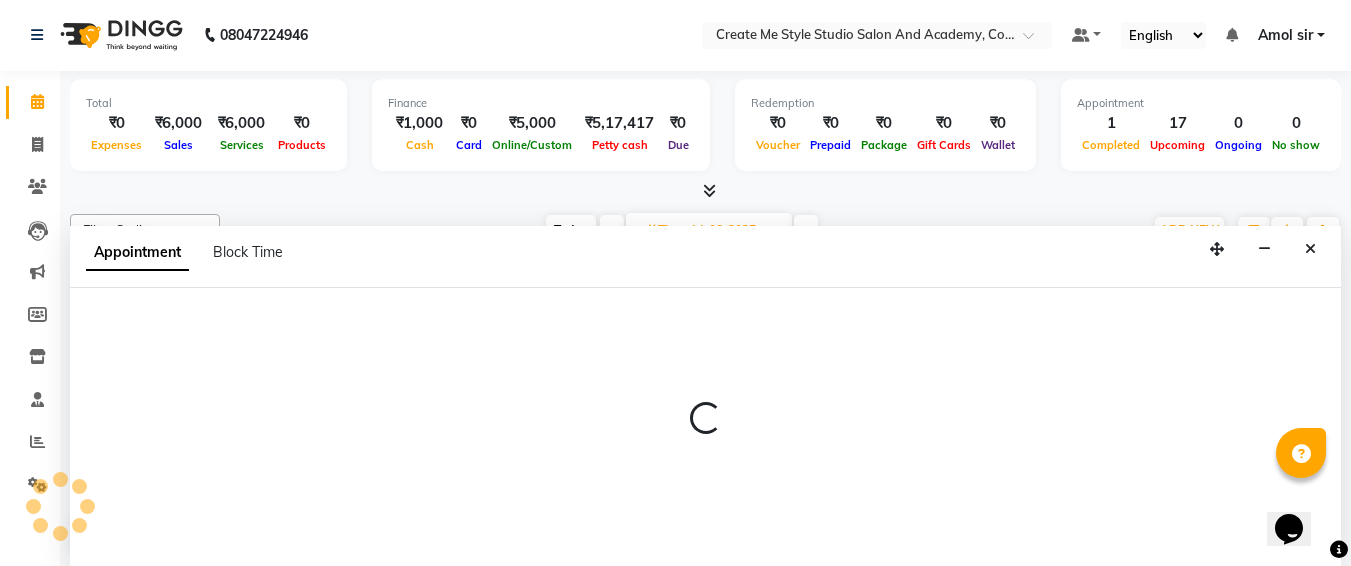 select on "79114" 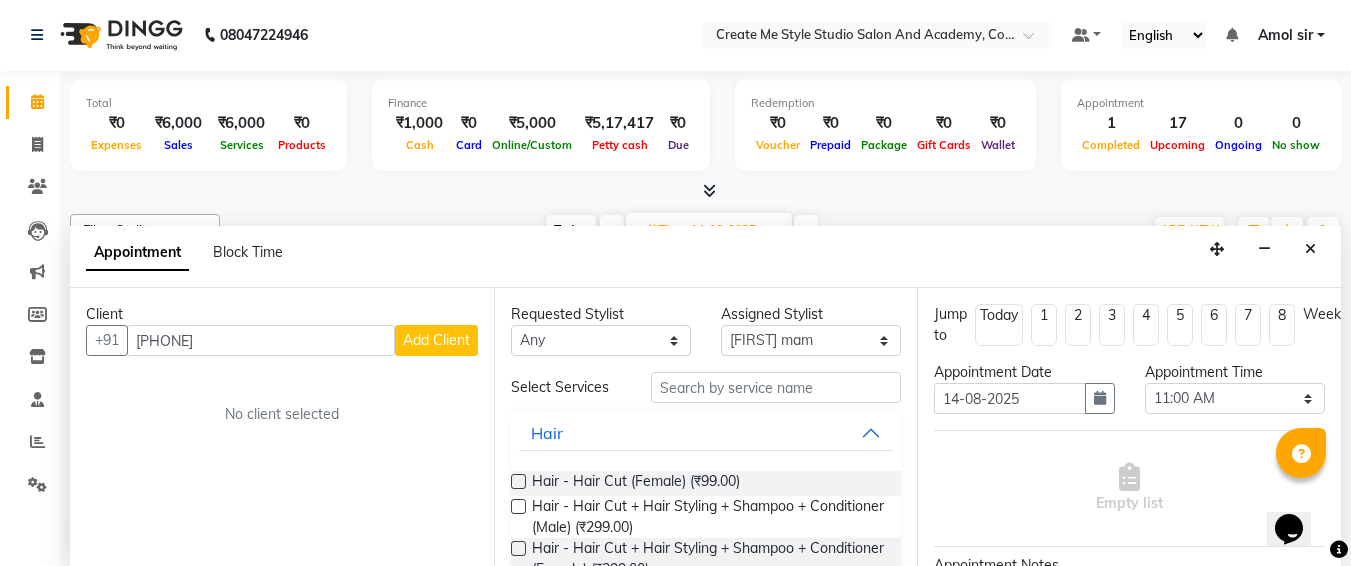 type on "[PHONE]" 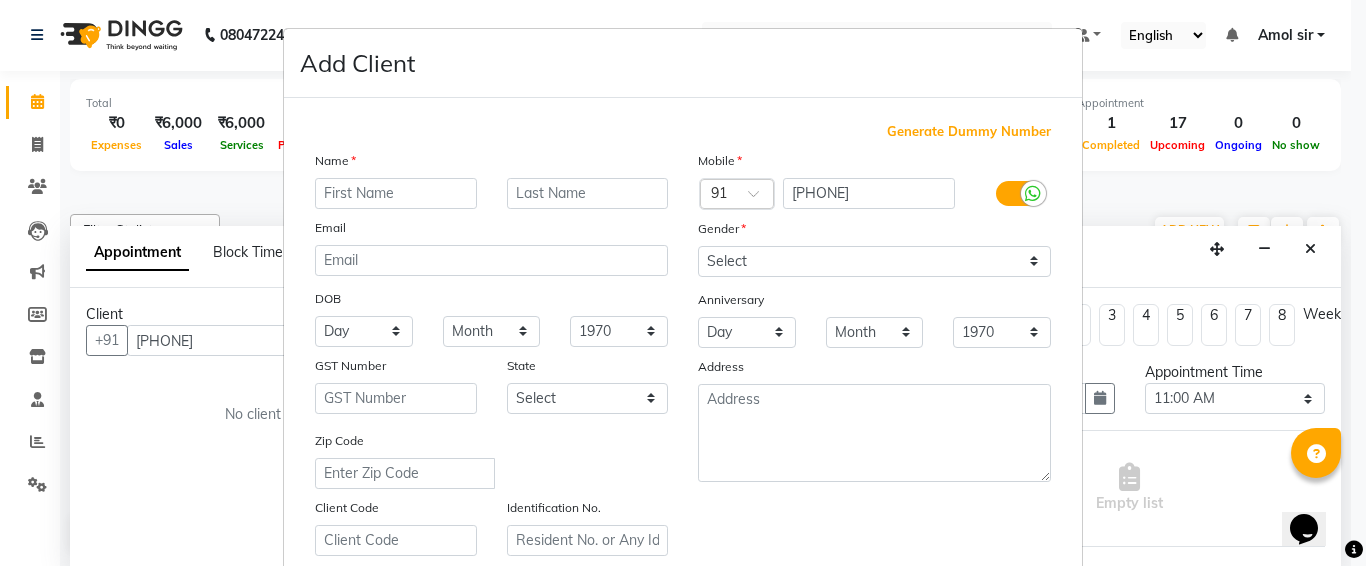 click at bounding box center (396, 193) 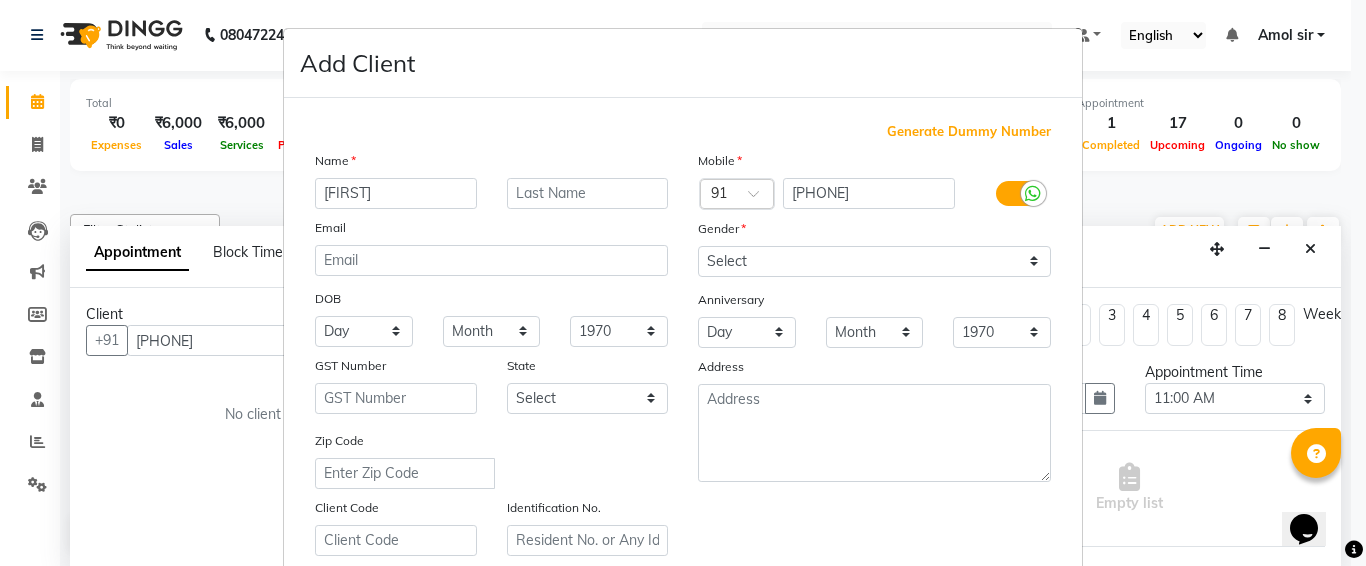 type on "[FIRST]" 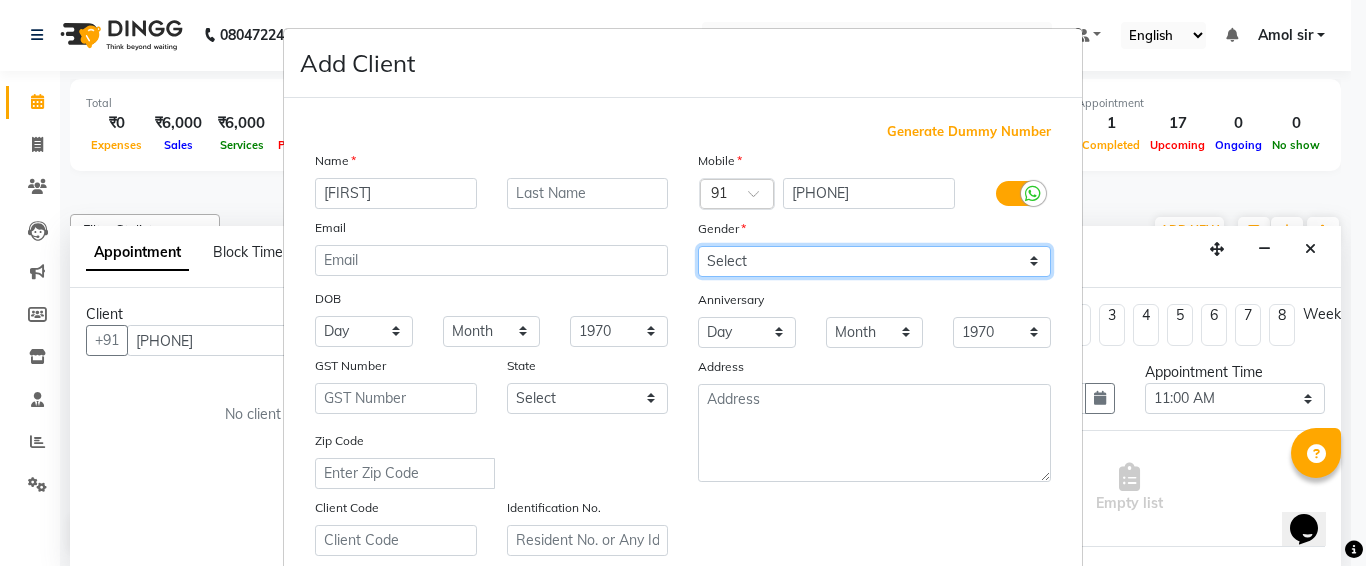 click on "Select Male Female Other Prefer Not To Say" at bounding box center (874, 261) 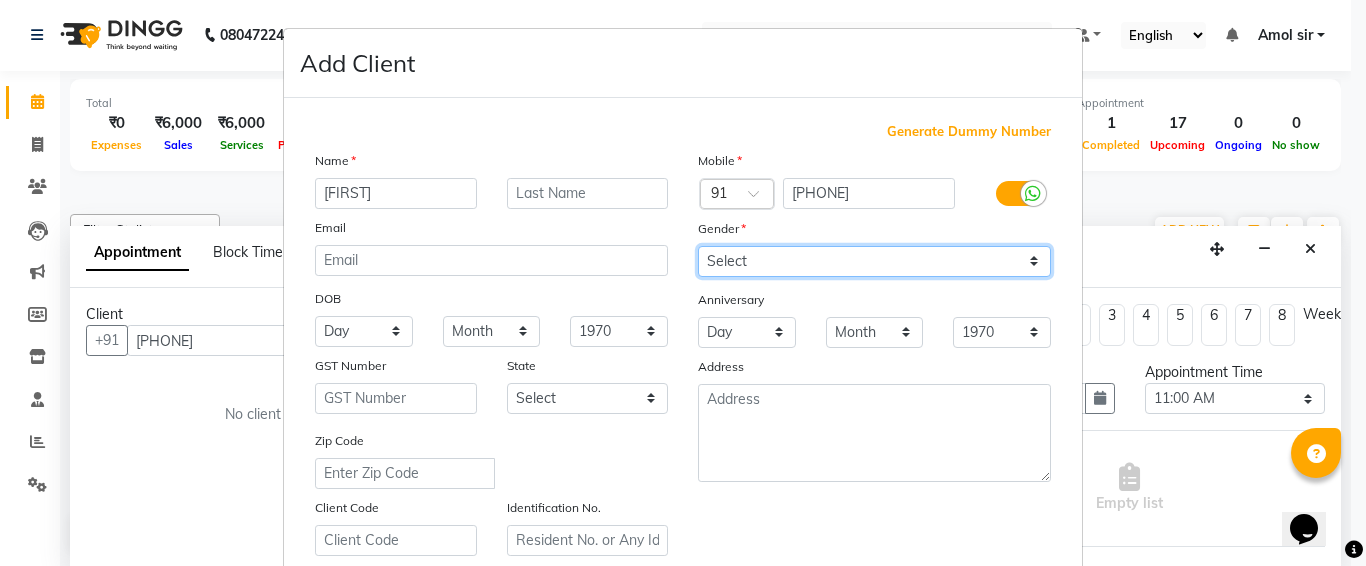select on "female" 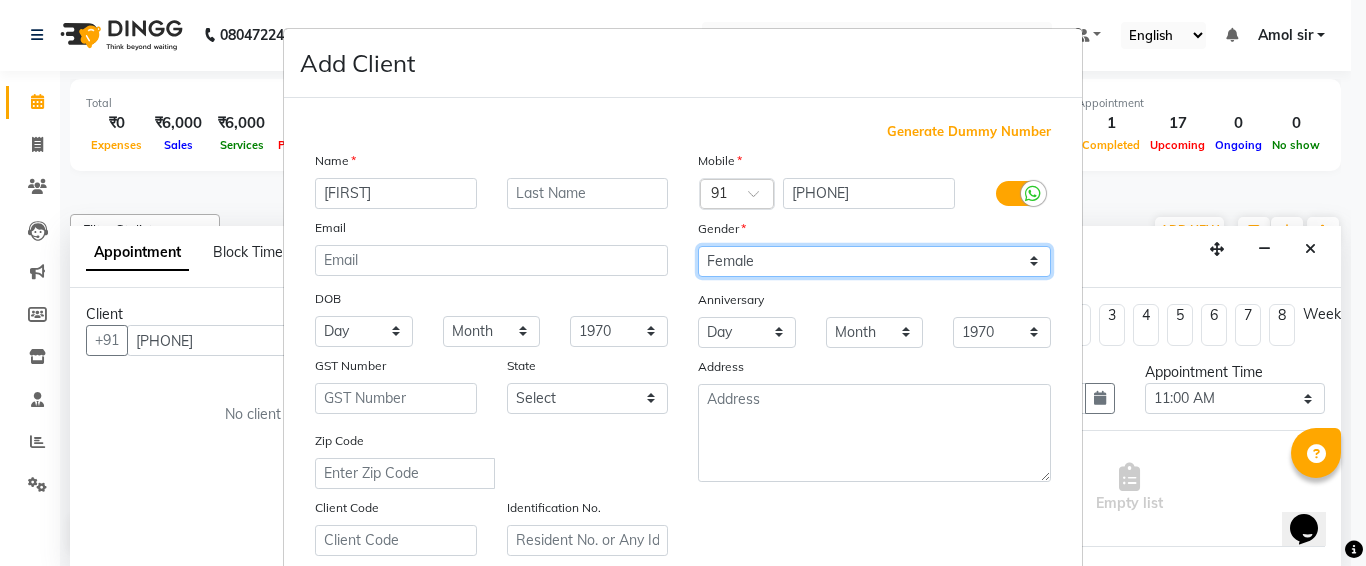 click on "Select Male Female Other Prefer Not To Say" at bounding box center [874, 261] 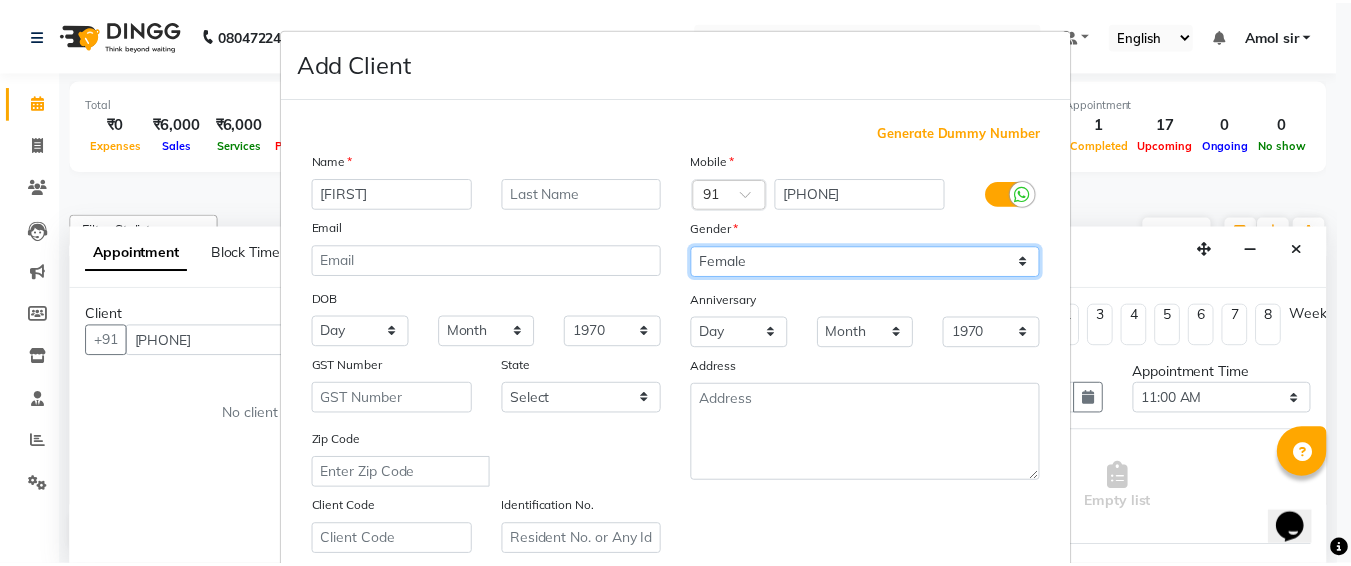scroll, scrollTop: 357, scrollLeft: 0, axis: vertical 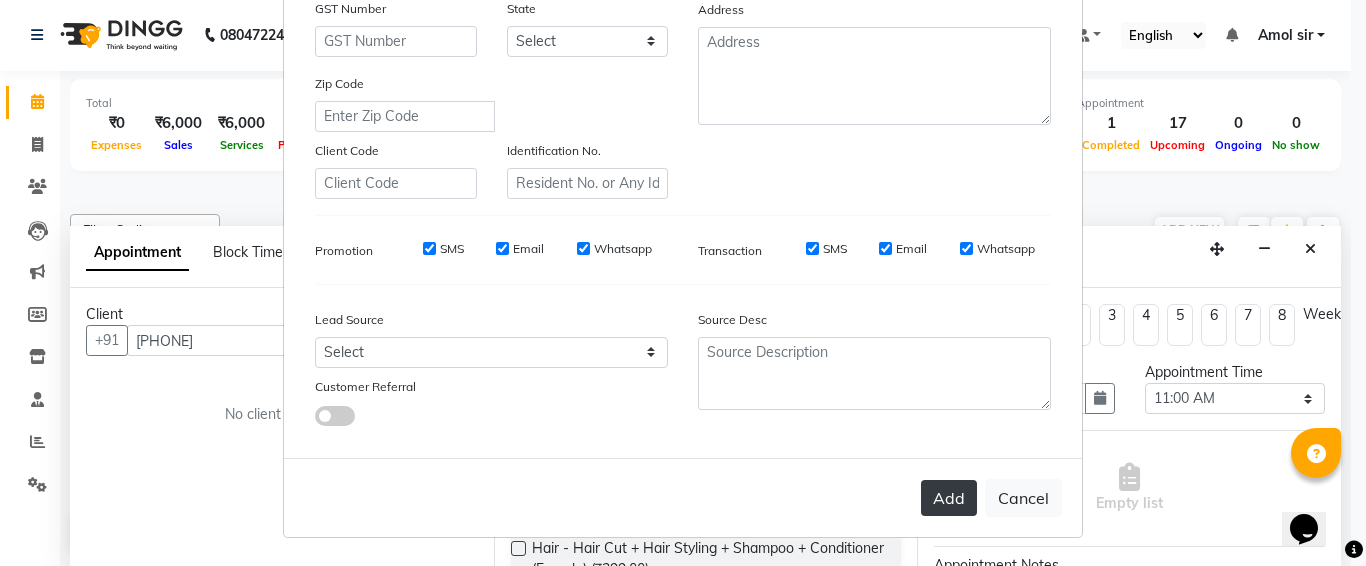 click on "Add" at bounding box center [949, 498] 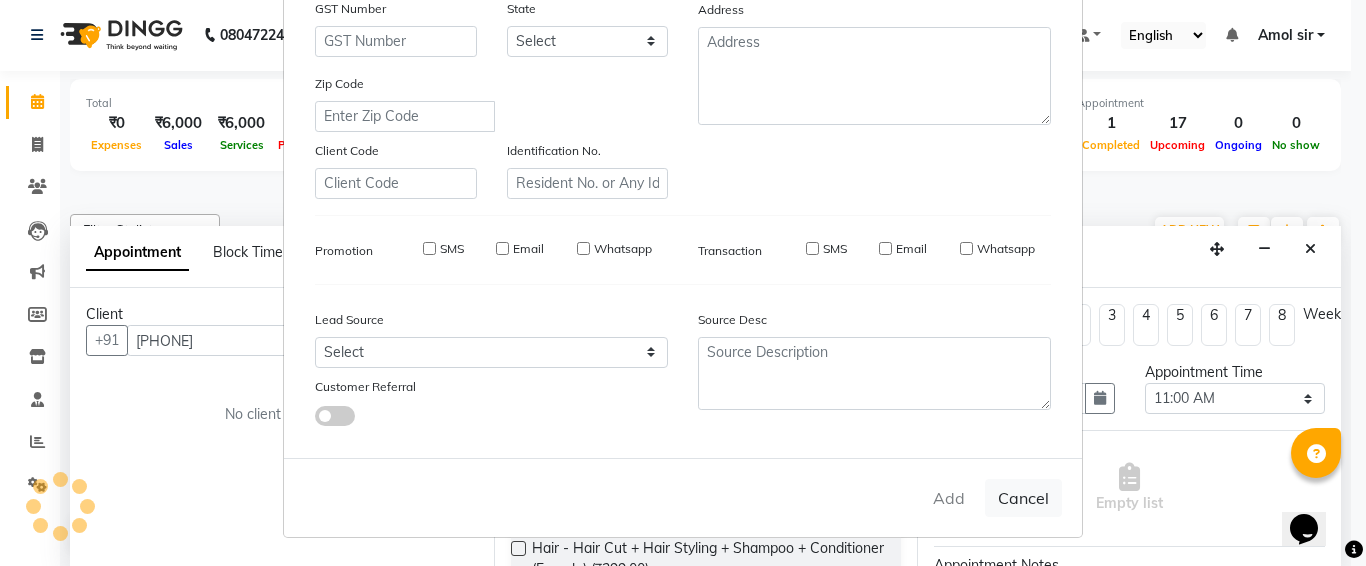 type 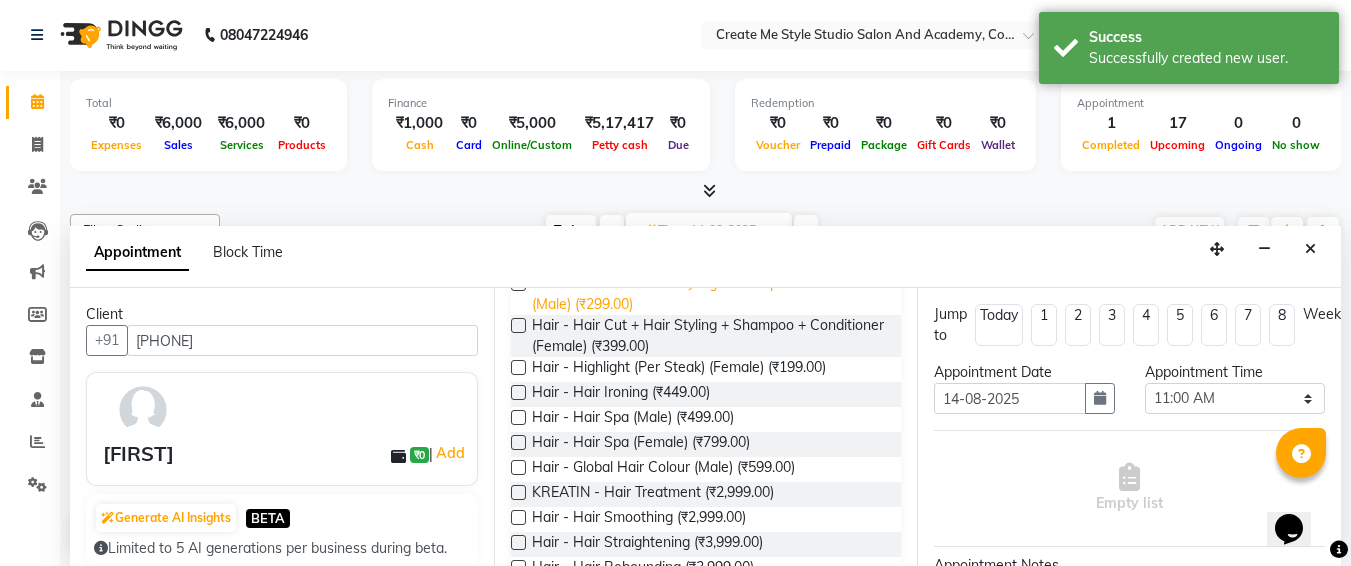 scroll, scrollTop: 224, scrollLeft: 0, axis: vertical 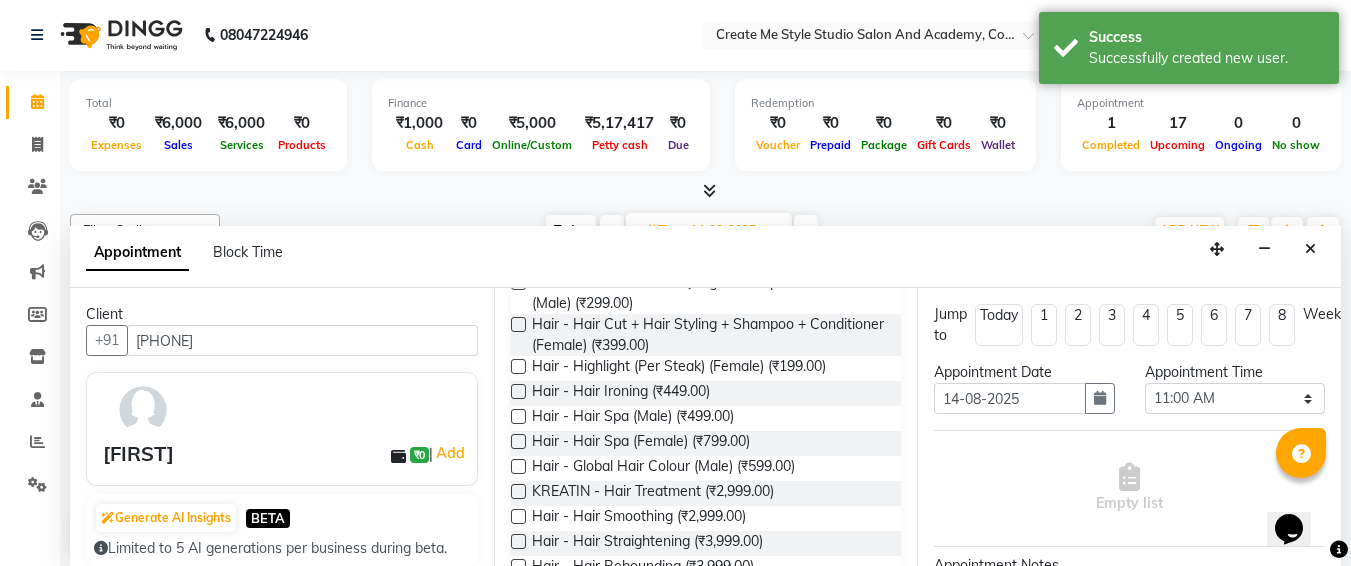 click at bounding box center (518, 491) 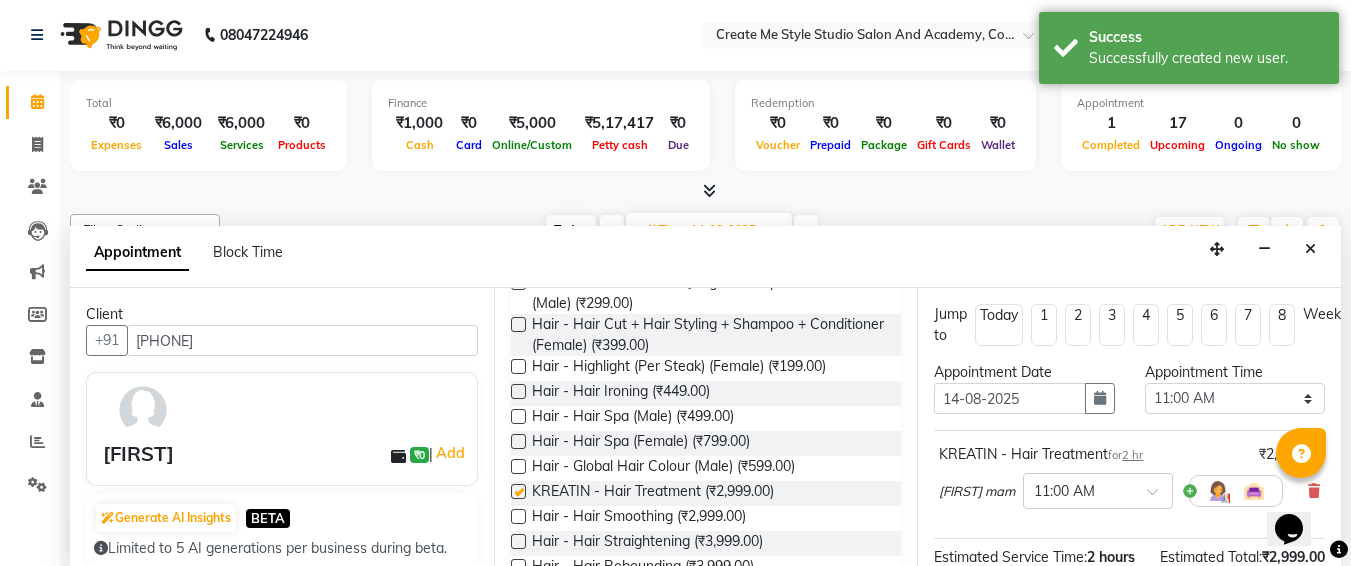 checkbox on "false" 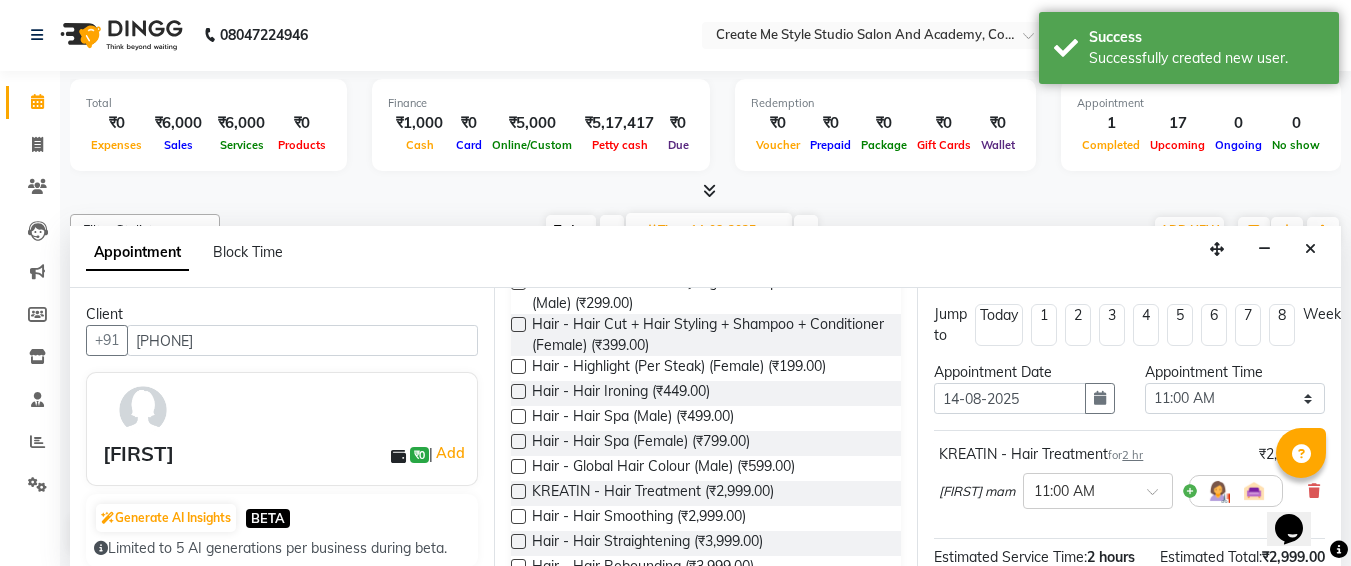 scroll, scrollTop: 287, scrollLeft: 0, axis: vertical 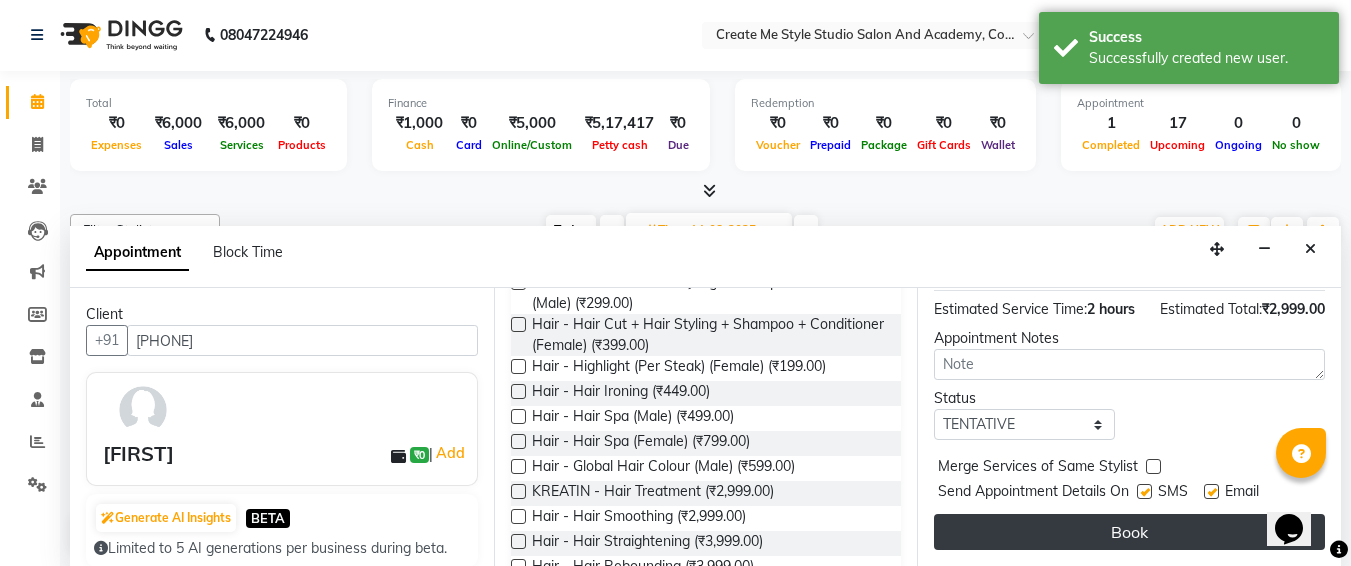 click on "Book" at bounding box center (1129, 532) 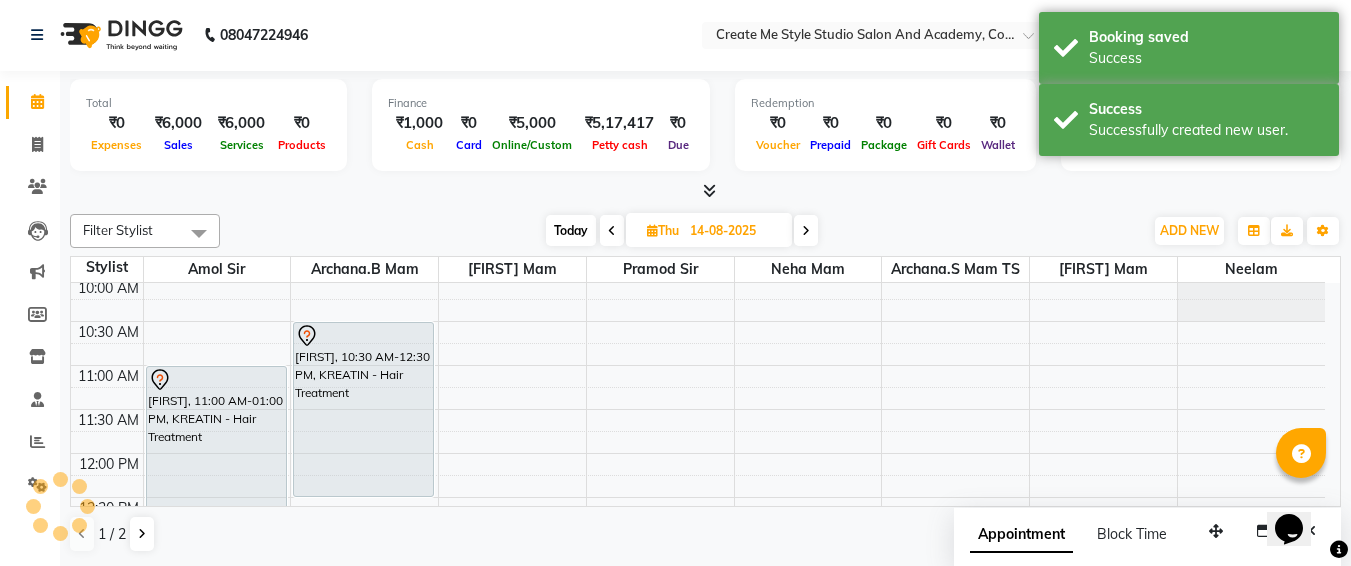 scroll, scrollTop: 0, scrollLeft: 0, axis: both 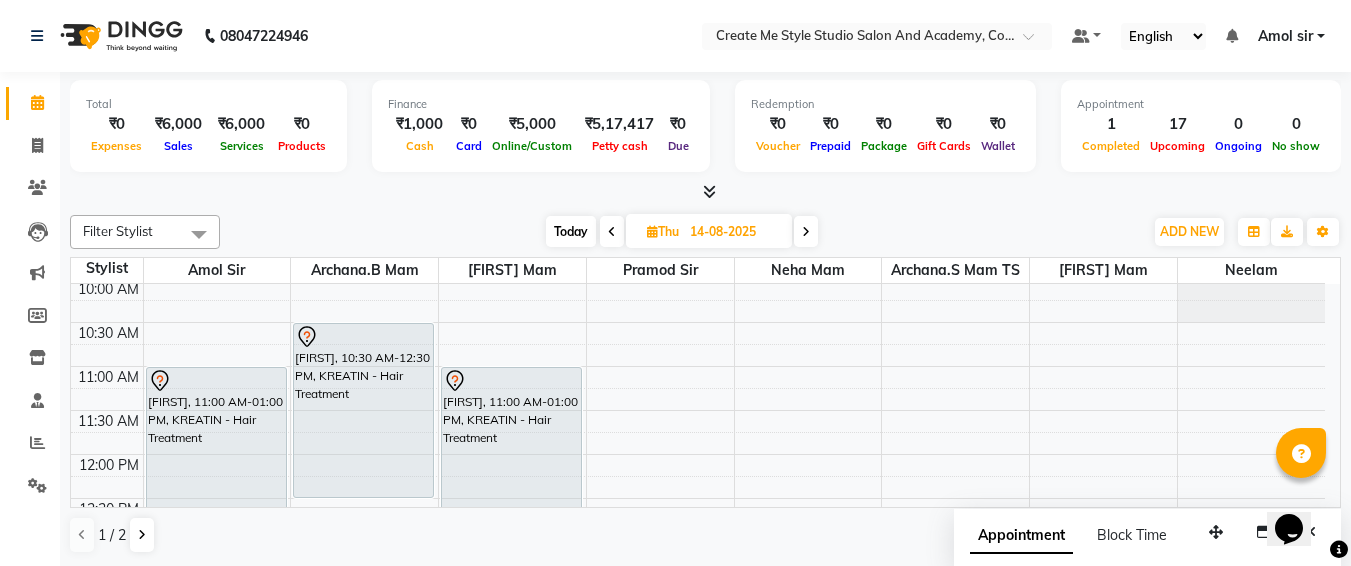 click on "14-08-2025" at bounding box center [734, 232] 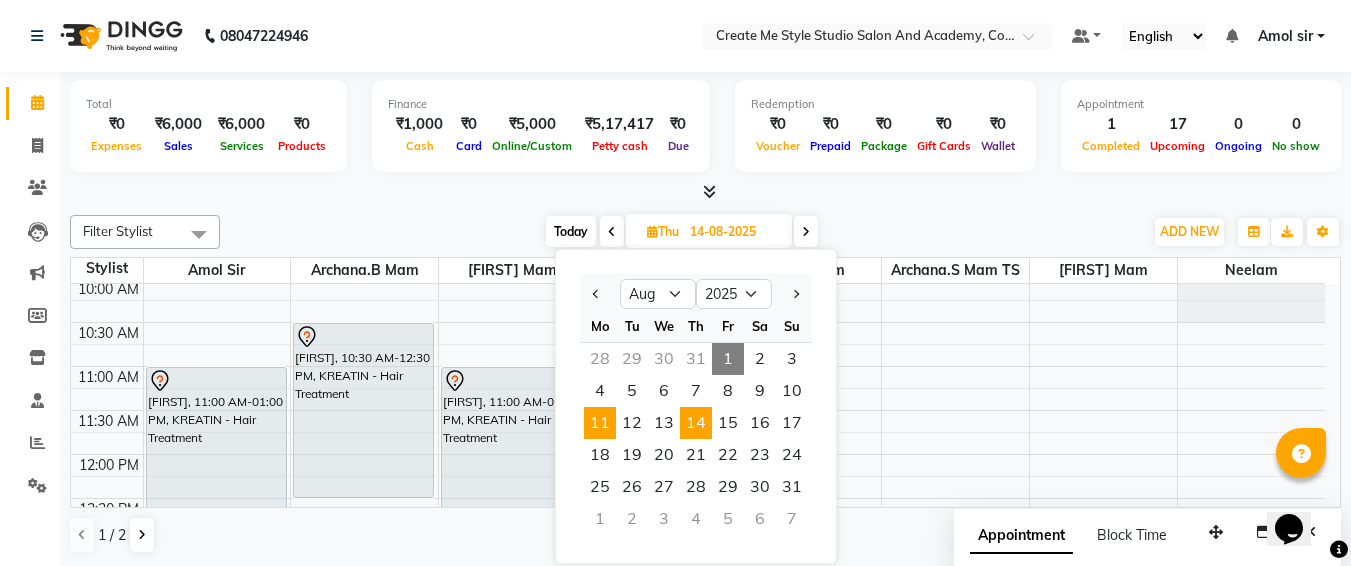 click on "11" at bounding box center (600, 423) 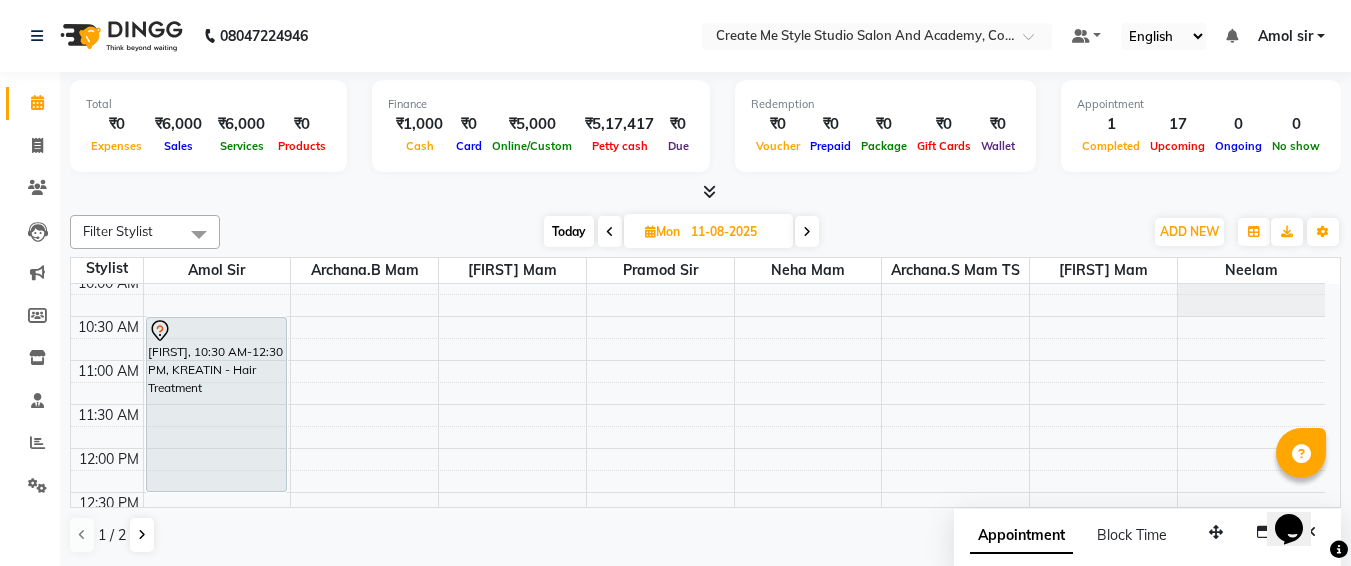 scroll, scrollTop: 107, scrollLeft: 0, axis: vertical 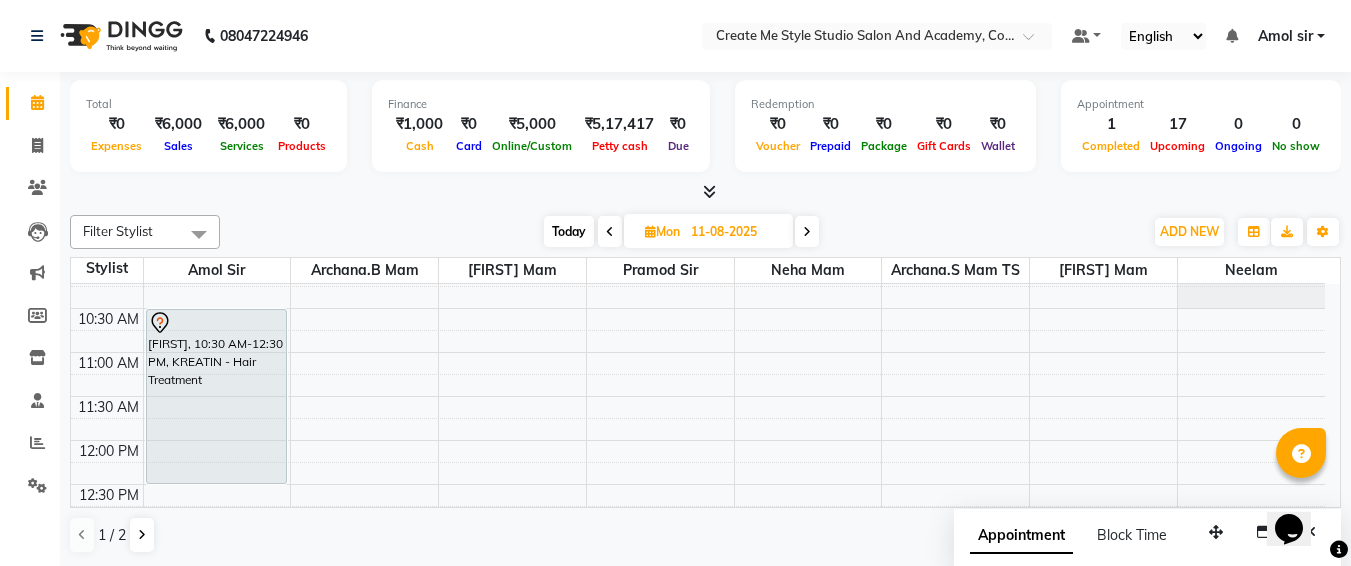 click on "9:00 AM 9:30 AM 10:00 AM 10:30 AM 11:00 AM 11:30 AM 12:00 PM 12:30 PM 1:00 PM 1:30 PM 2:00 PM 2:30 PM 3:00 PM 3:30 PM 4:00 PM 4:30 PM 5:00 PM 5:30 PM 6:00 PM 6:30 PM 7:00 PM 7:30 PM 8:00 PM 8:30 PM 9:00 PM 9:30 PM             [FIRST], 10:30 AM-12:30 PM, KREATIN - Hair Treatment" at bounding box center (698, 748) 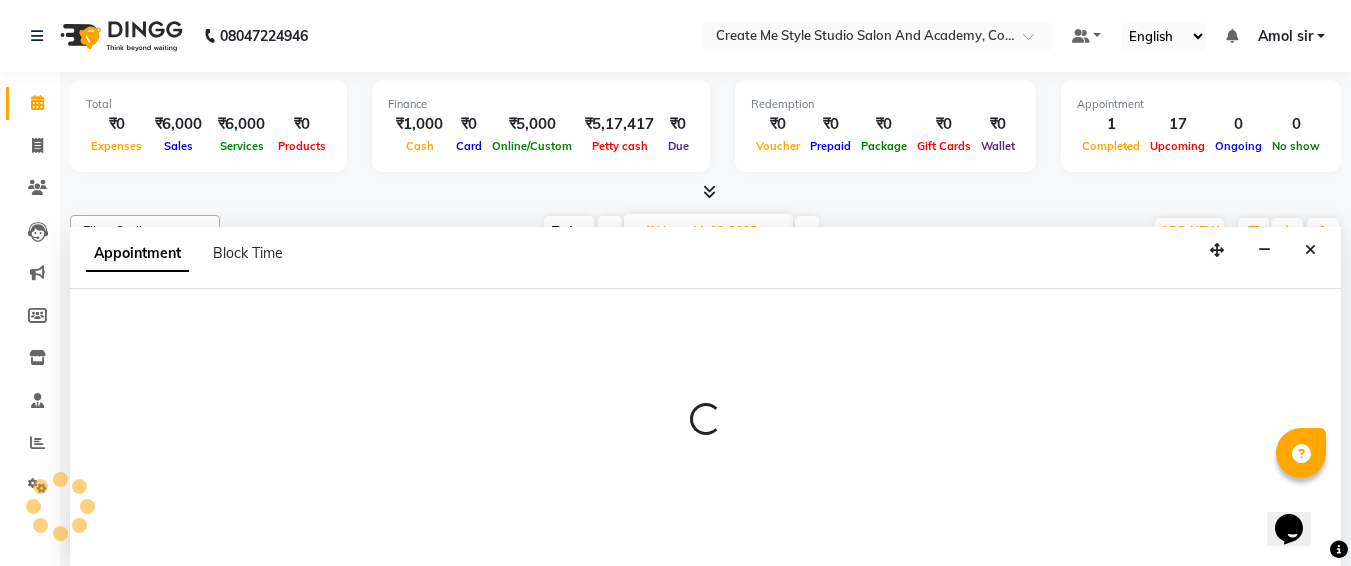 select on "79113" 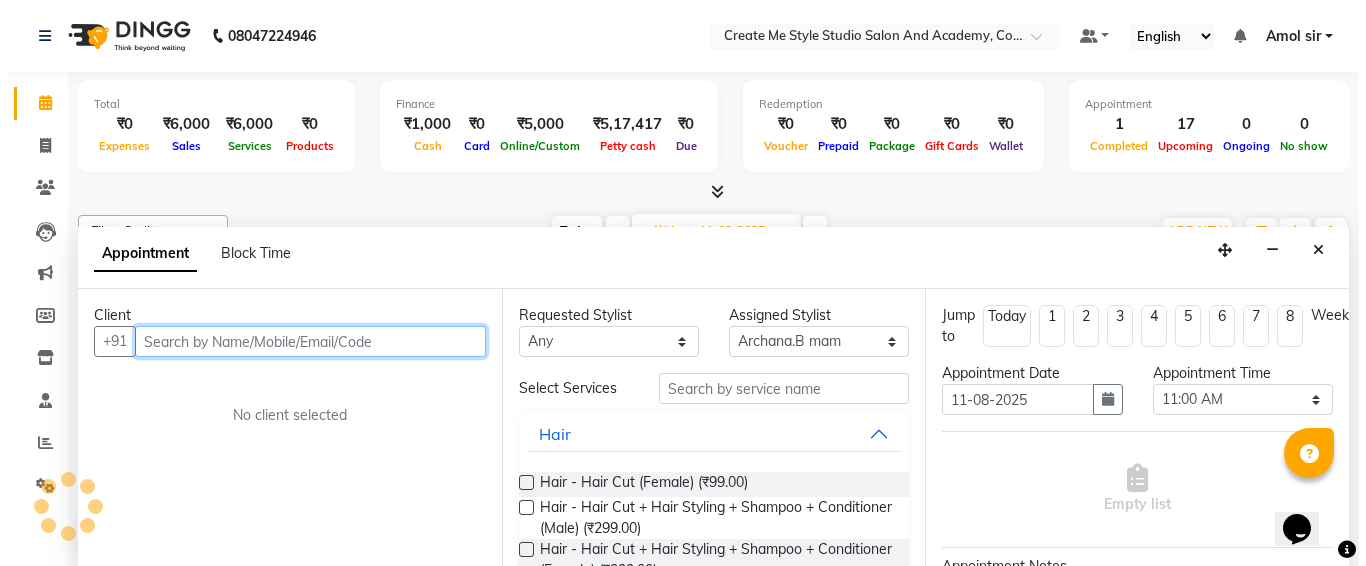 scroll, scrollTop: 1, scrollLeft: 0, axis: vertical 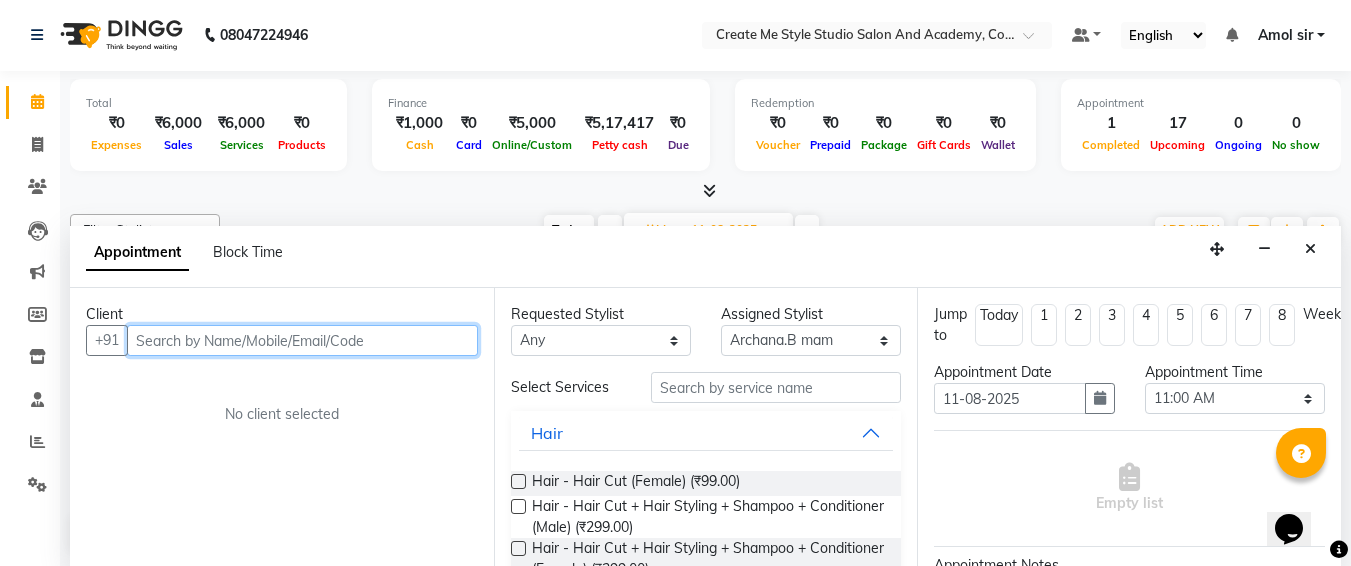 click at bounding box center [302, 340] 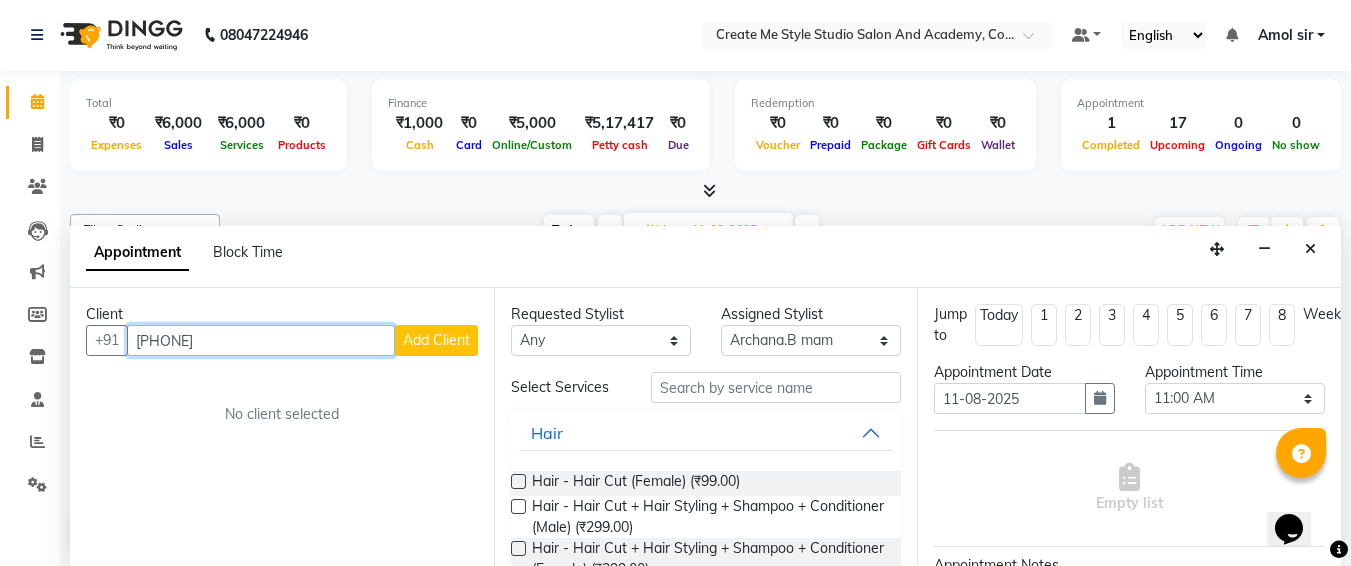 type on "[PHONE]" 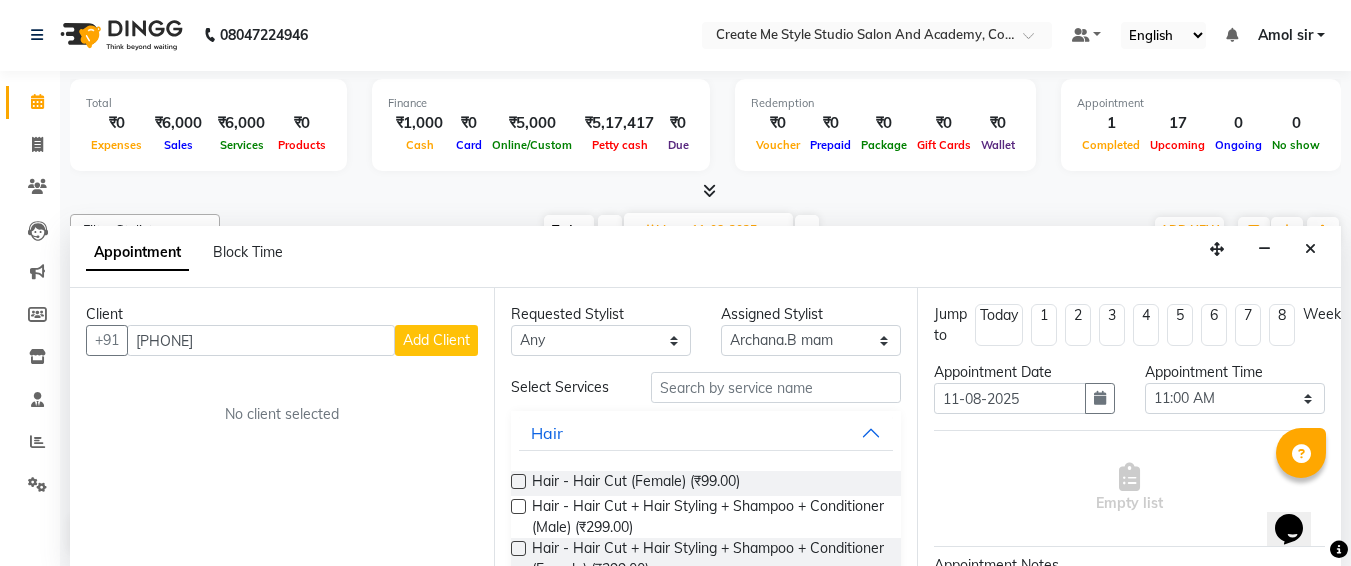 click on "Add Client" at bounding box center [436, 340] 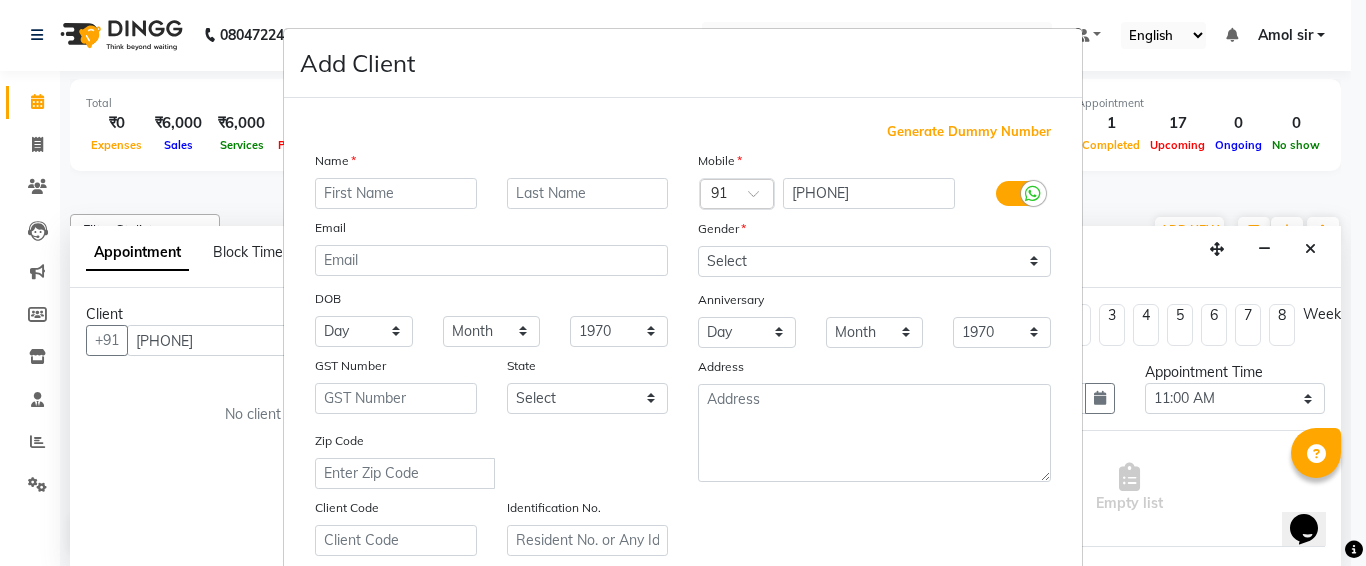 click at bounding box center [396, 193] 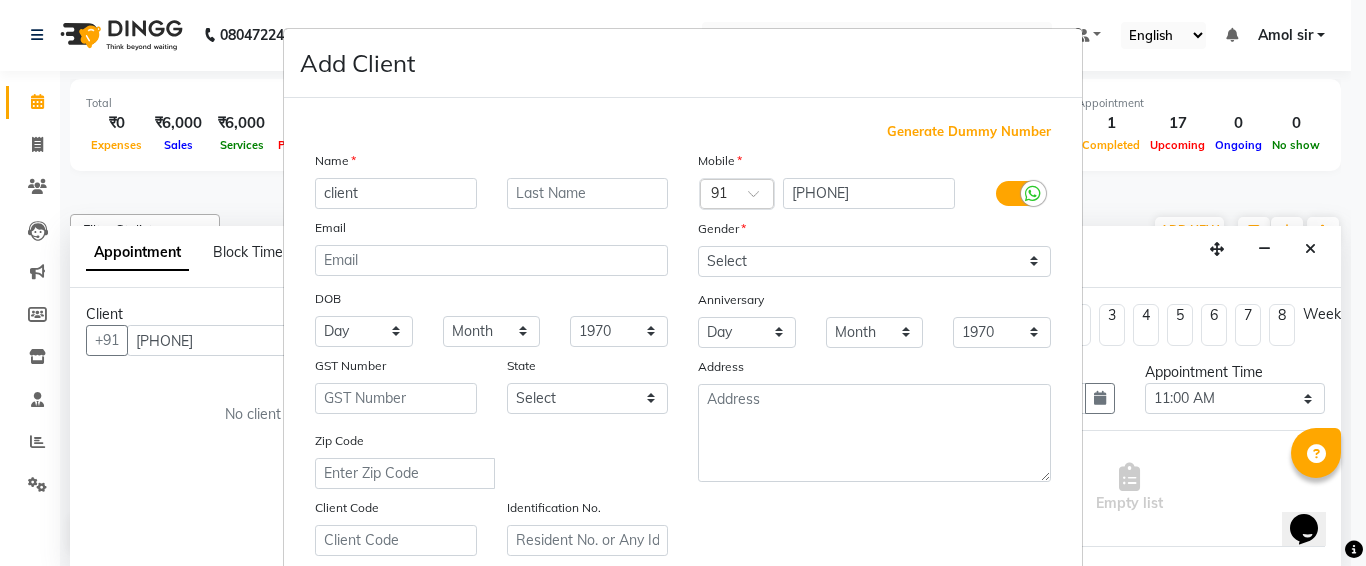 type on "client" 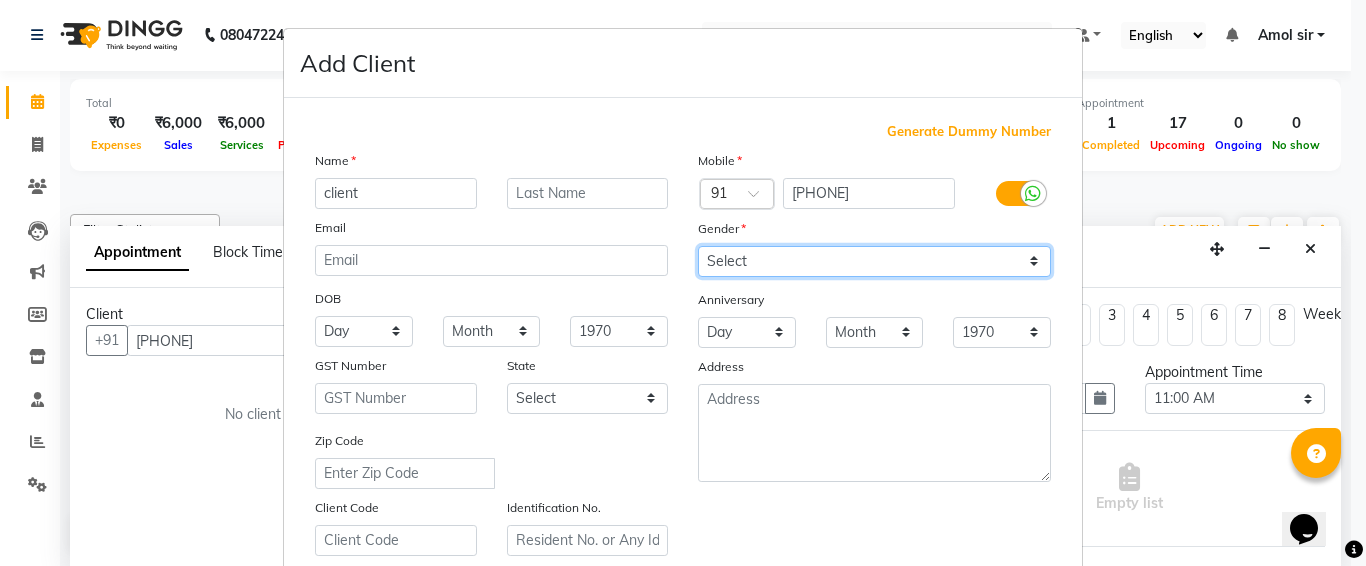 drag, startPoint x: 796, startPoint y: 250, endPoint x: 796, endPoint y: 344, distance: 94 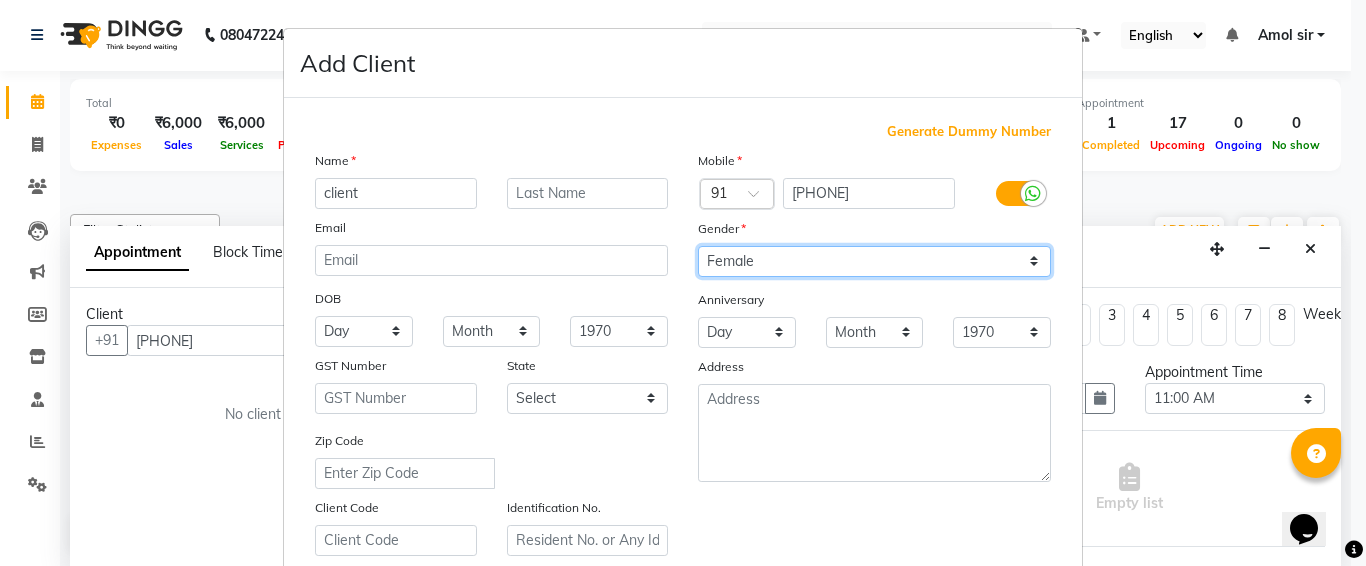 click on "Select Male Female Other Prefer Not To Say" at bounding box center [874, 261] 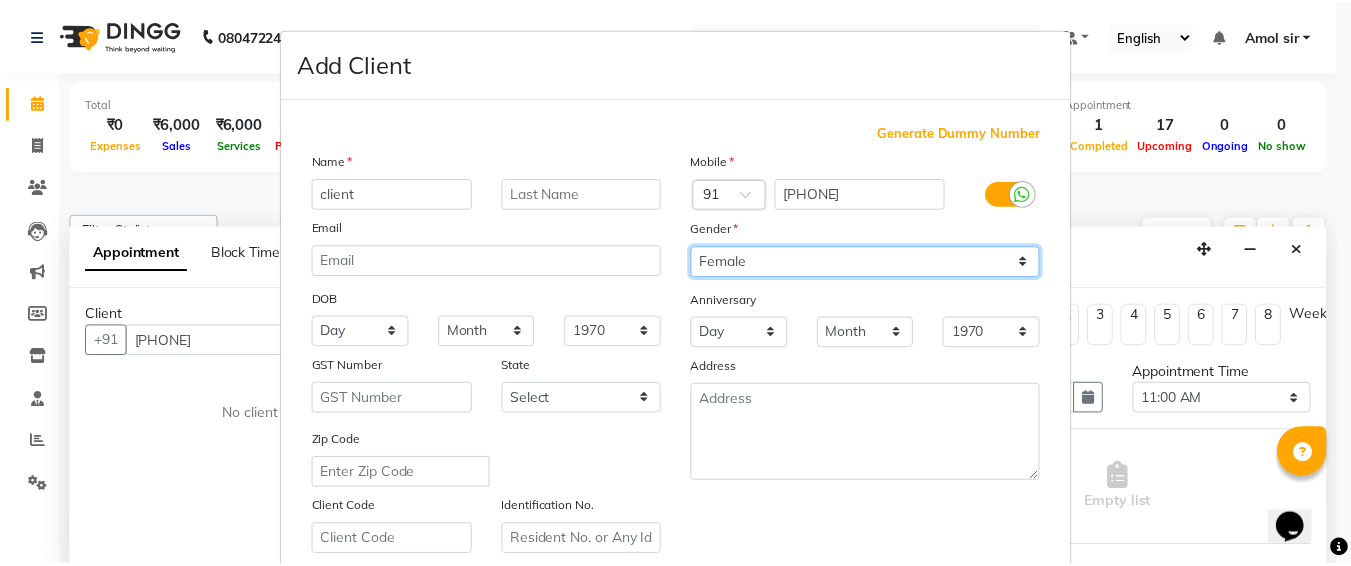 scroll, scrollTop: 357, scrollLeft: 0, axis: vertical 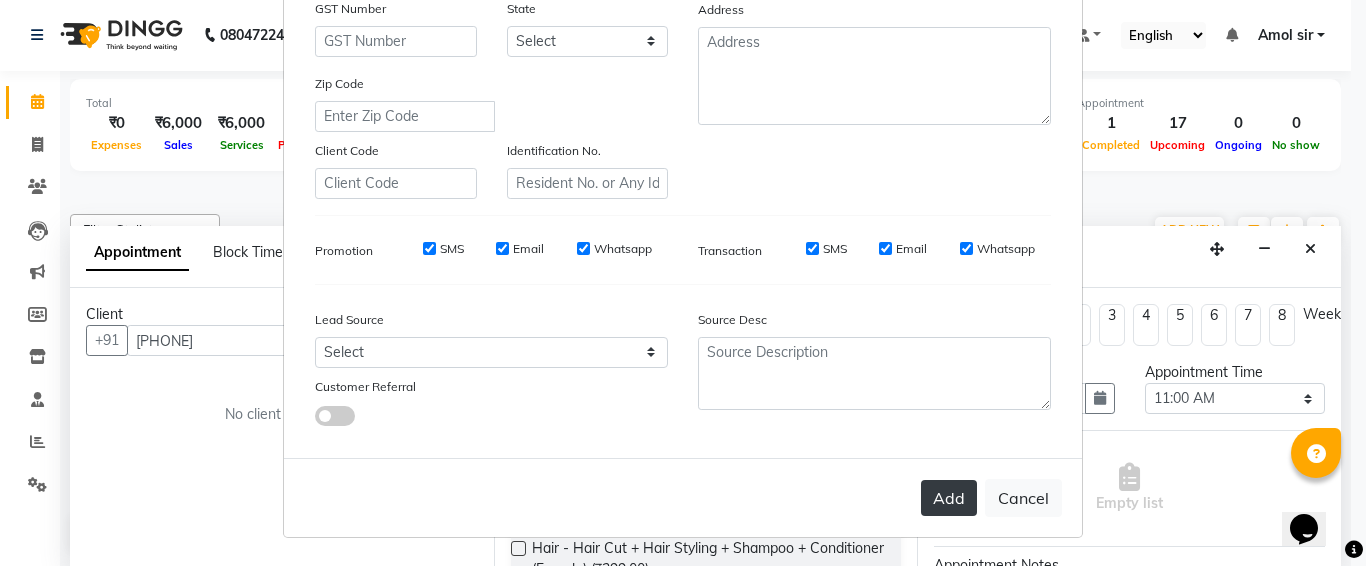 click on "Add" at bounding box center [949, 498] 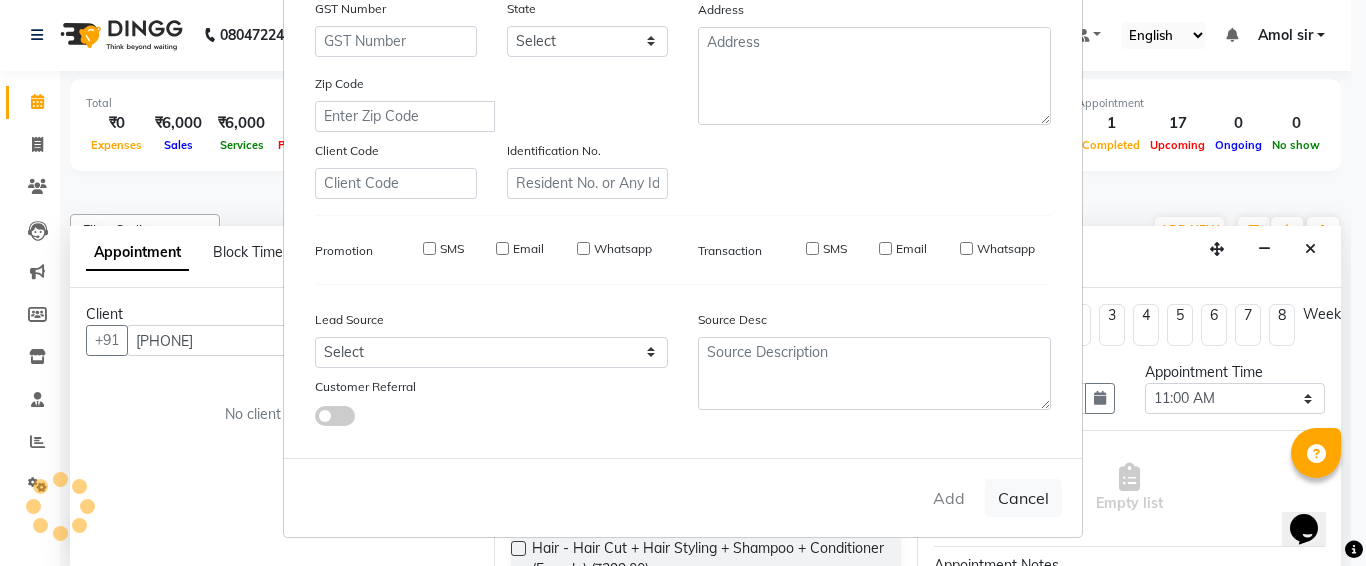type 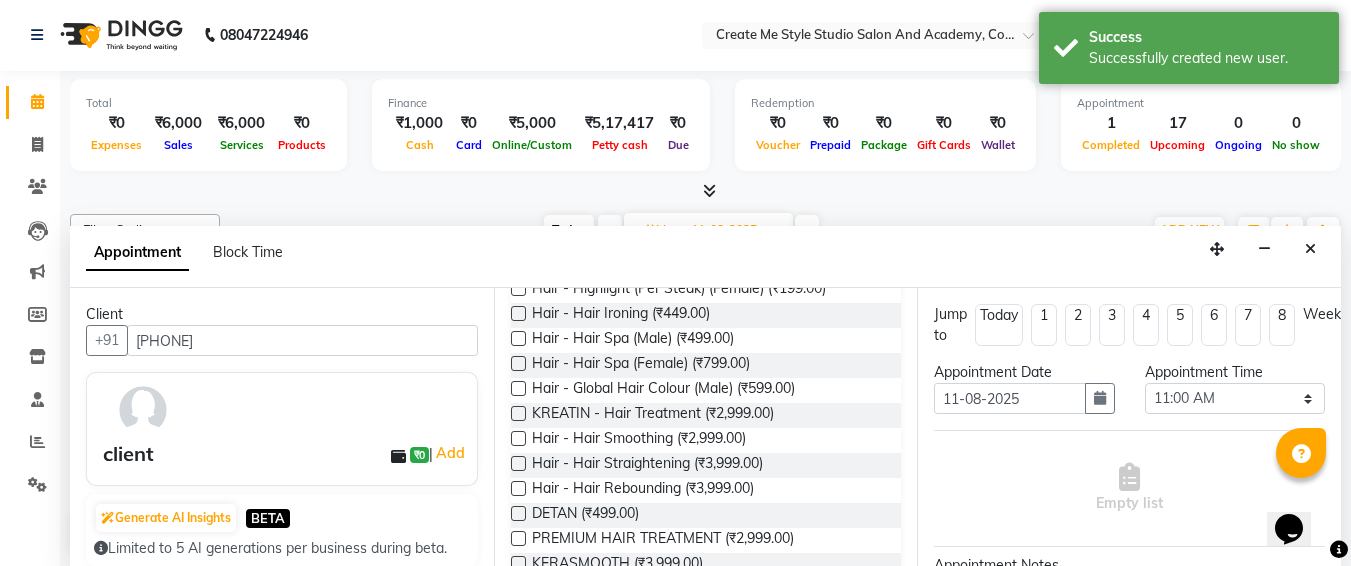 scroll, scrollTop: 304, scrollLeft: 0, axis: vertical 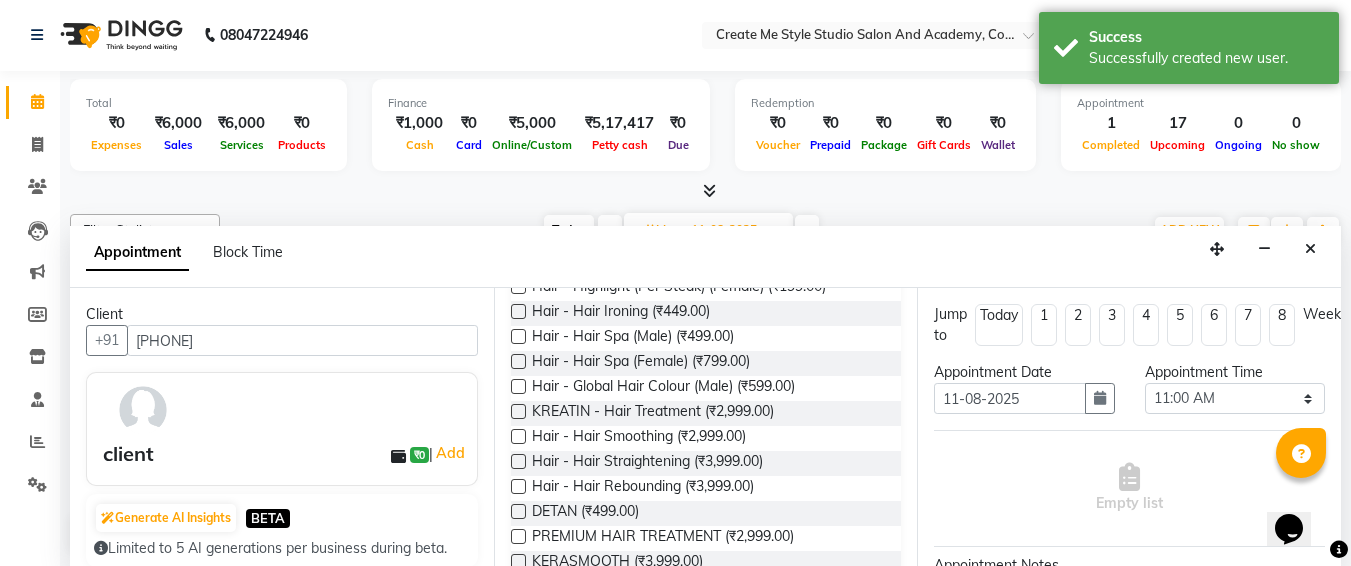 click at bounding box center [518, 411] 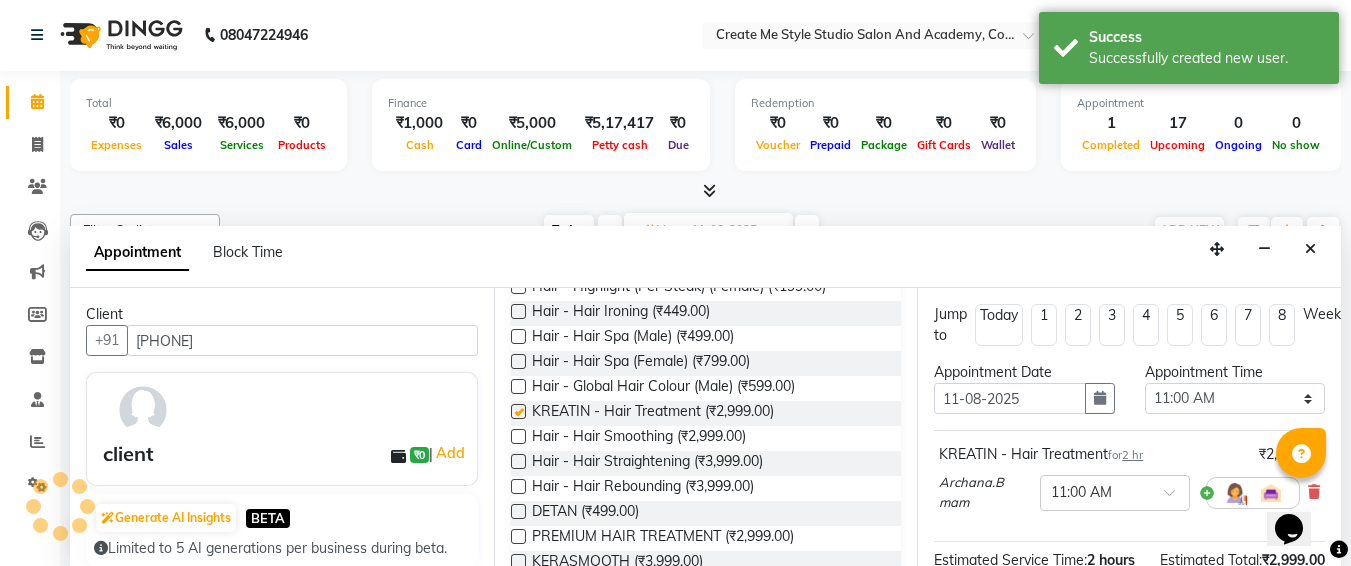 checkbox on "false" 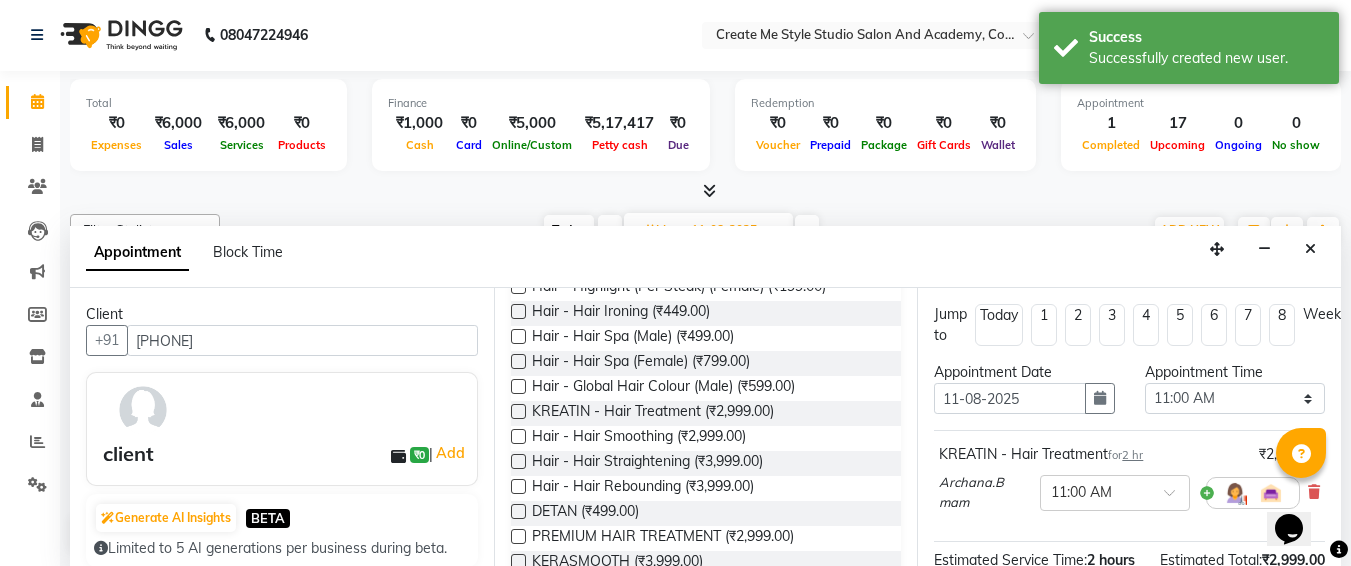 scroll, scrollTop: 287, scrollLeft: 0, axis: vertical 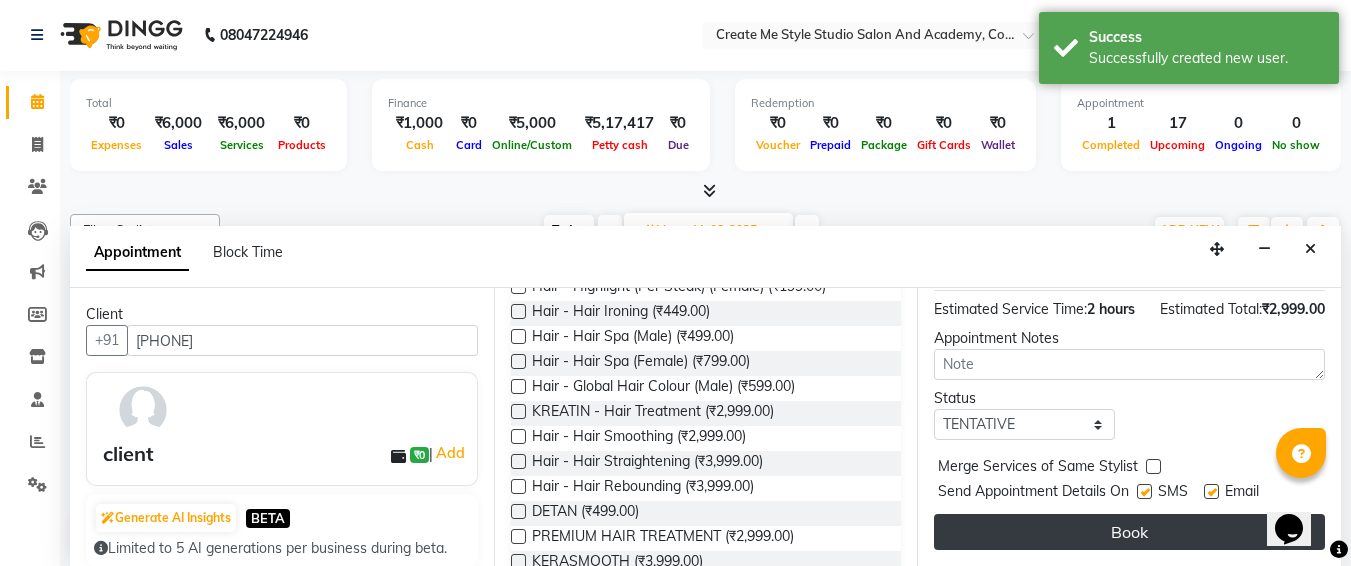 click on "Book" at bounding box center [1129, 532] 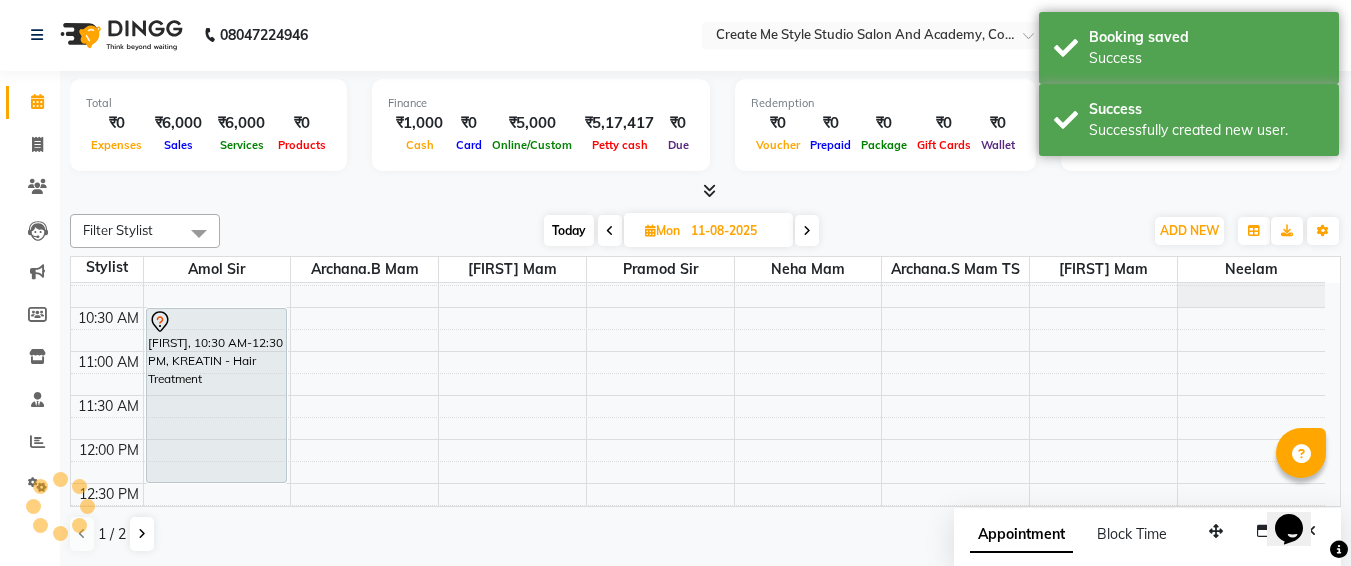 scroll, scrollTop: 0, scrollLeft: 0, axis: both 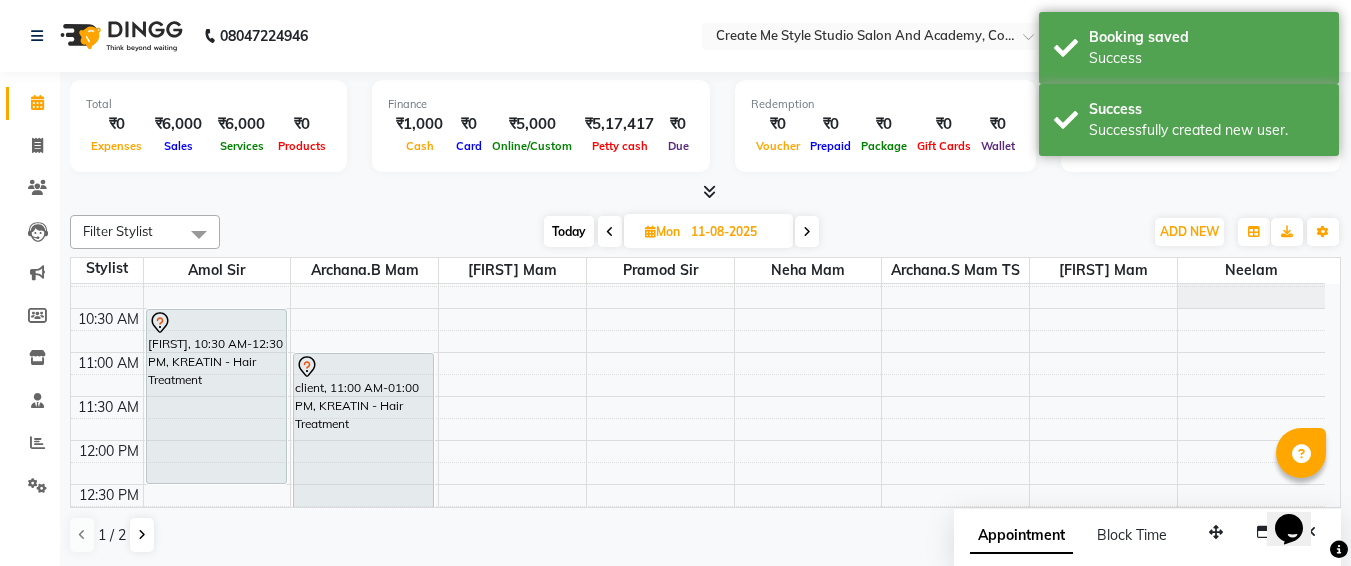 click on "11-08-2025" at bounding box center (735, 232) 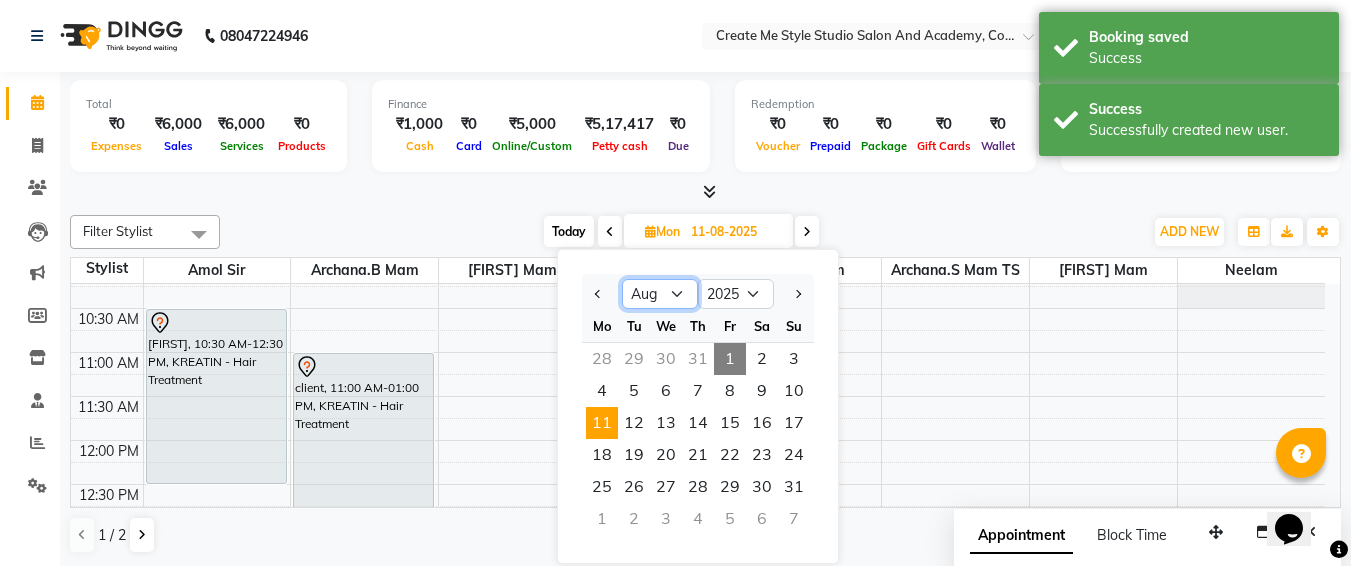 click on "Jan Feb Mar Apr May Jun Jul Aug Sep Oct Nov Dec" at bounding box center (660, 294) 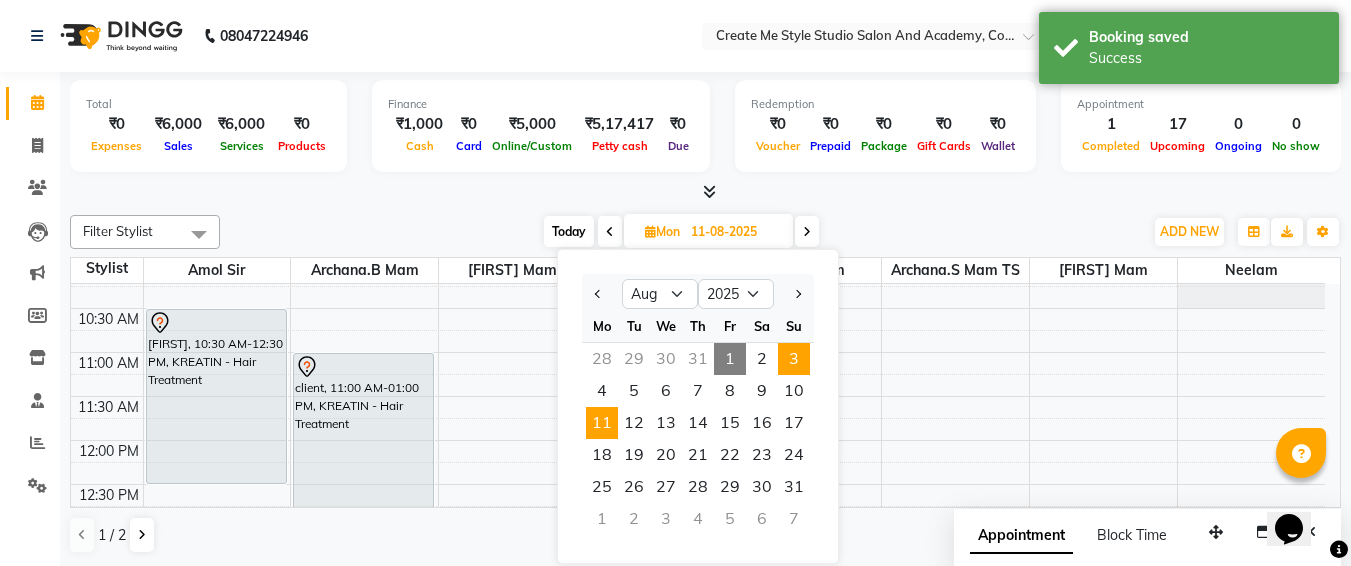 click on "3" at bounding box center (794, 359) 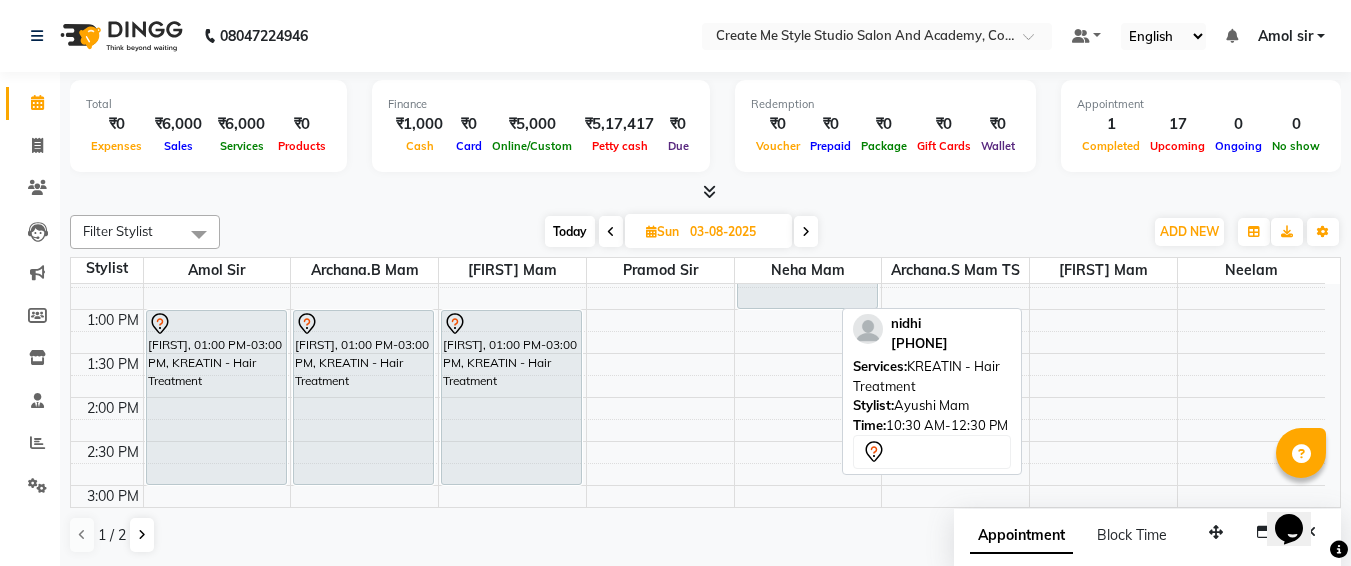scroll, scrollTop: 327, scrollLeft: 0, axis: vertical 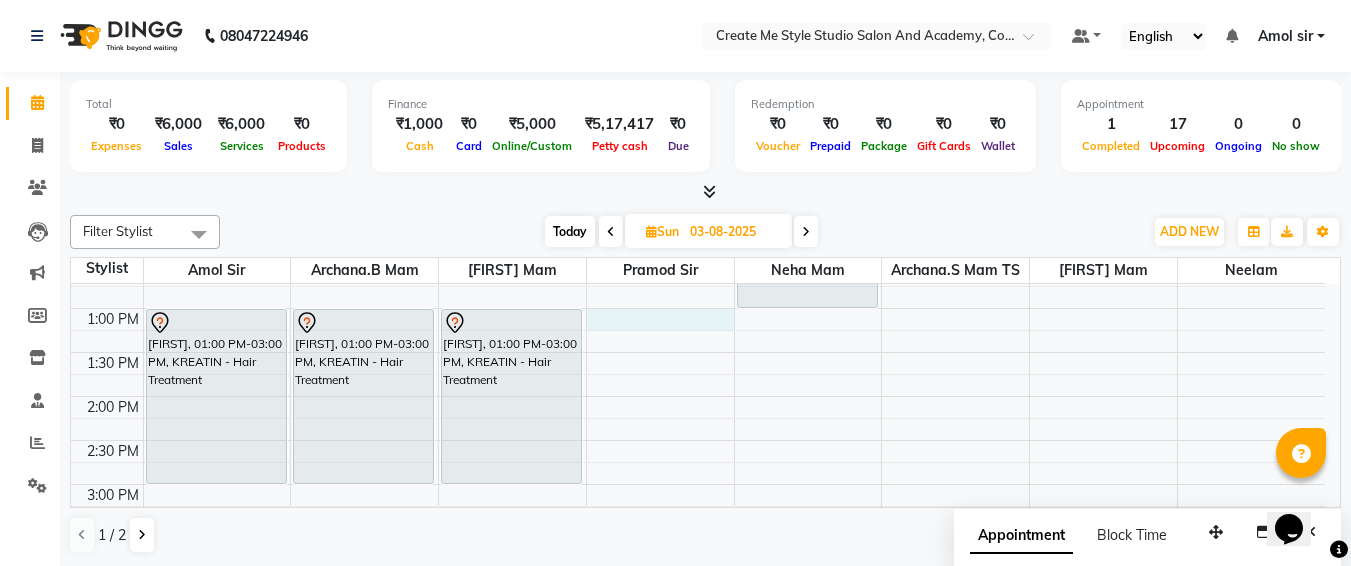 click on "9:00 AM 9:30 AM 10:00 AM 10:30 AM 11:00 AM 11:30 AM 12:00 PM 12:30 PM 1:00 PM 1:30 PM 2:00 PM 2:30 PM 3:00 PM 3:30 PM 4:00 PM 4:30 PM 5:00 PM 5:30 PM 6:00 PM 6:30 PM 7:00 PM 7:30 PM 8:00 PM 8:30 PM 9:00 PM 9:30 PM             [FIRST], 10:30 AM-12:30 PM, KREATIN - Hair Treatment             [FIRST], 01:00 PM-03:00 PM, KREATIN - Hair Treatment             [FIRST], 10:30 AM-12:30 PM, KREATIN - Hair Treatment             [FIRST], 01:00 PM-03:00 PM, KREATIN - Hair Treatment             [FIRST], 10:30 AM-12:30 PM, KREATIN - Hair Treatment             [FIRST], 01:00 PM-03:00 PM, KREATIN - Hair Treatment             [FIRST], 10:30 AM-12:30 PM, KREATIN - Hair Treatment             [FIRST], 10:30 AM-01:00 PM, Hair - Hair Smoothing             [FIRST], 10:30 AM-12:30 PM, KREATIN - Hair Treatment             [FIRST], 10:30 AM-12:30 PM, KREATIN - Hair Treatment" at bounding box center (698, 528) 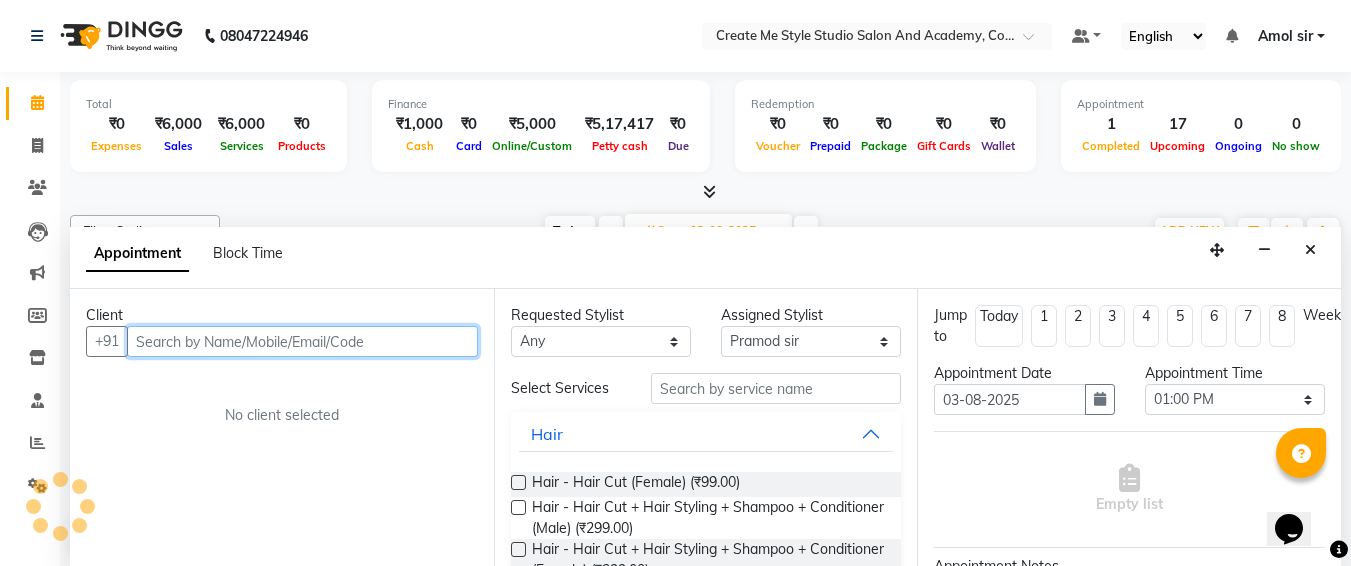 scroll, scrollTop: 1, scrollLeft: 0, axis: vertical 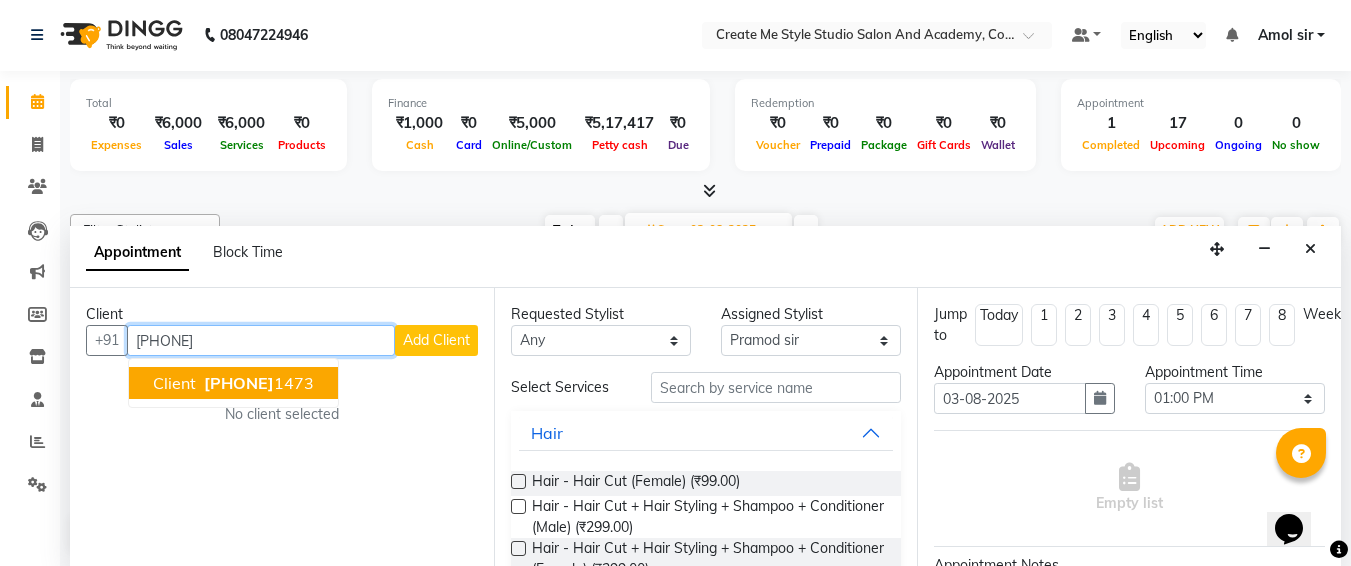 click on "[PHONE]" at bounding box center (257, 383) 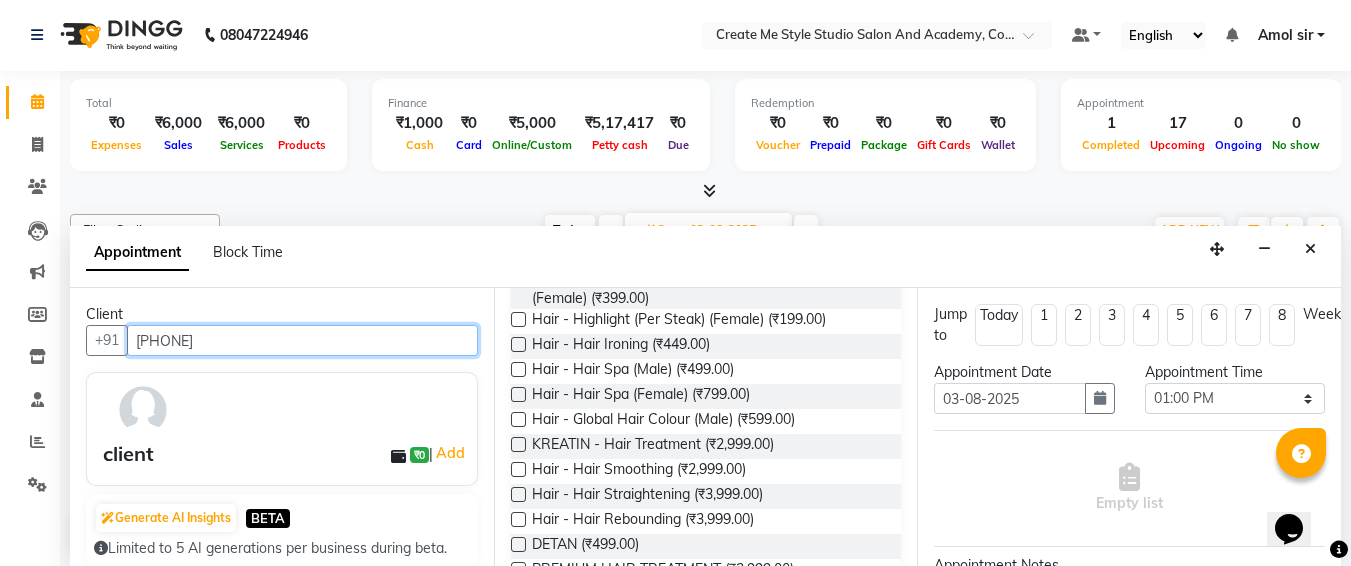 scroll, scrollTop: 272, scrollLeft: 0, axis: vertical 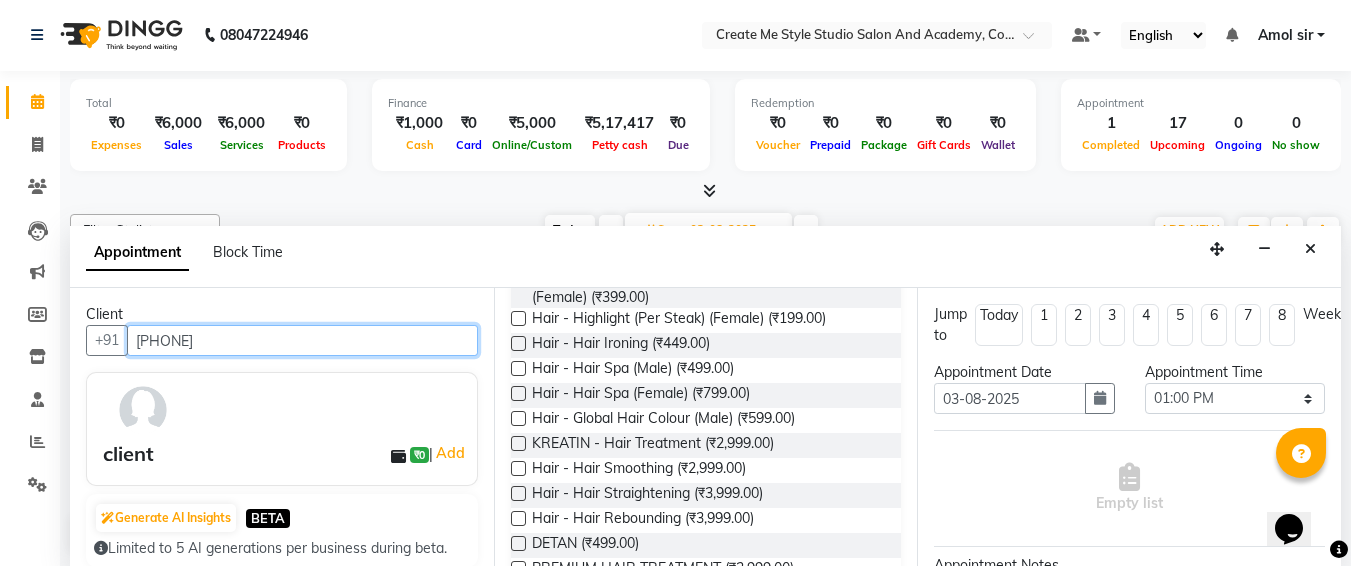 type on "[PHONE]" 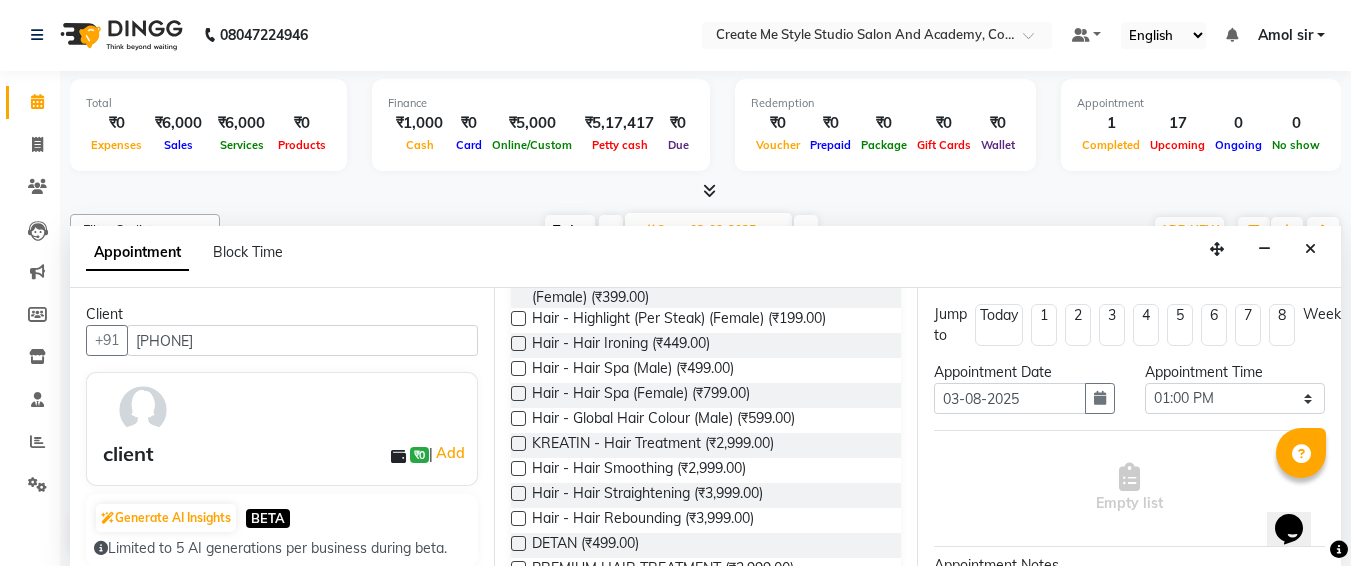 click at bounding box center (518, 443) 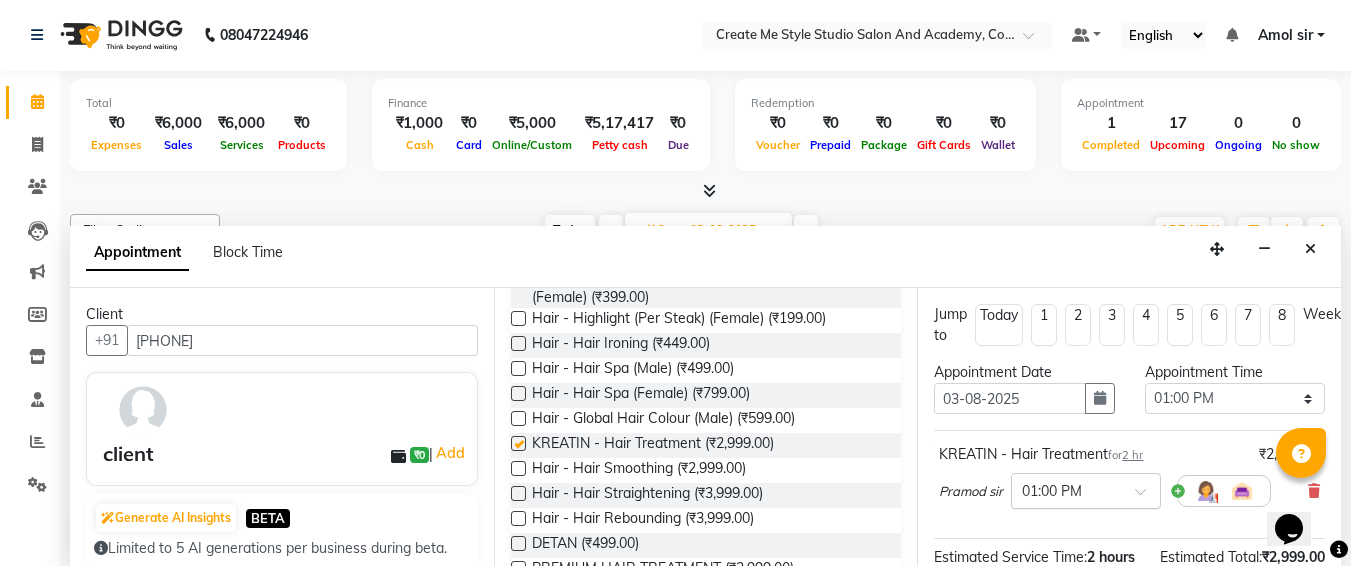 checkbox on "false" 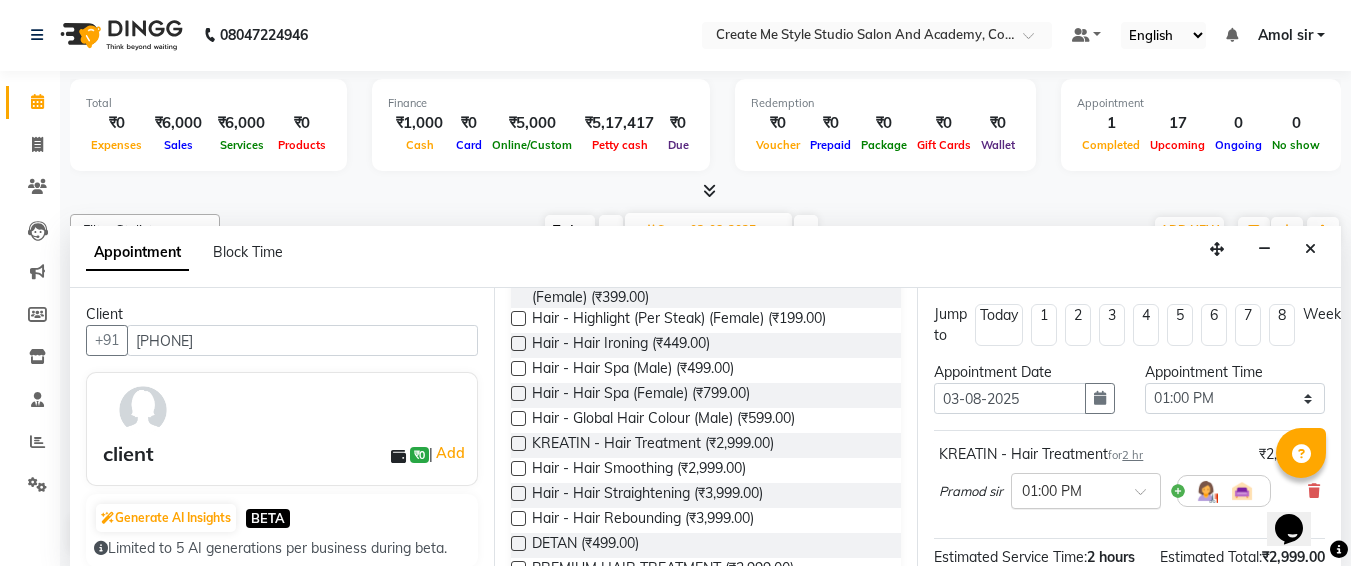 scroll, scrollTop: 284, scrollLeft: 26, axis: both 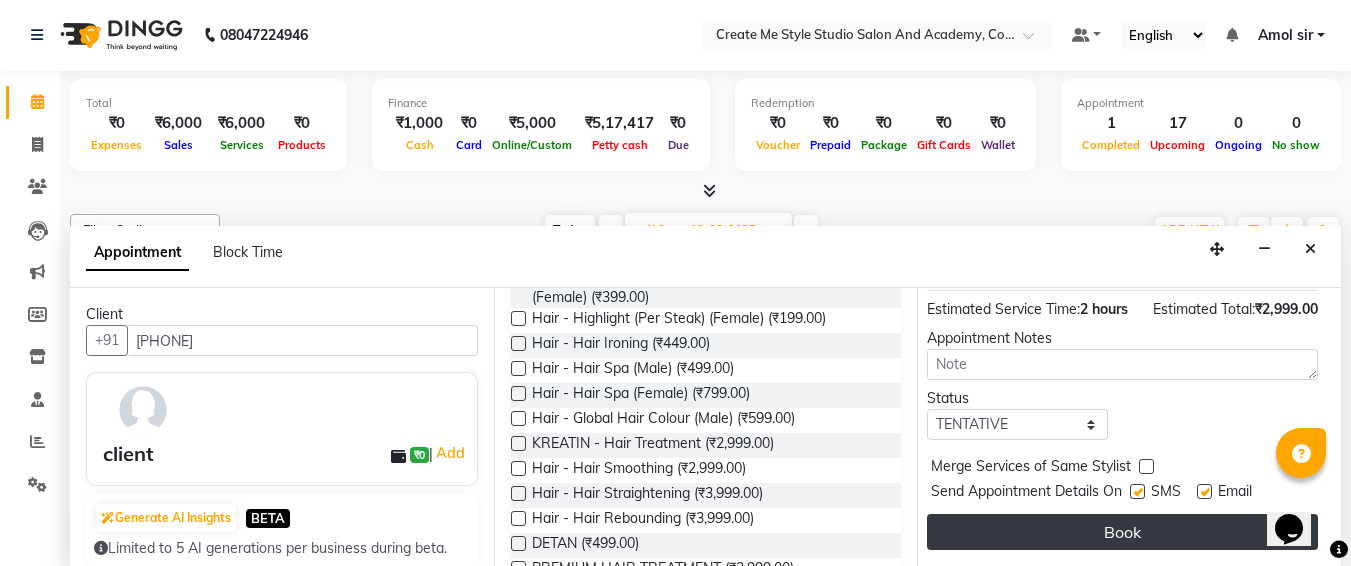 click on "Book" at bounding box center (1122, 532) 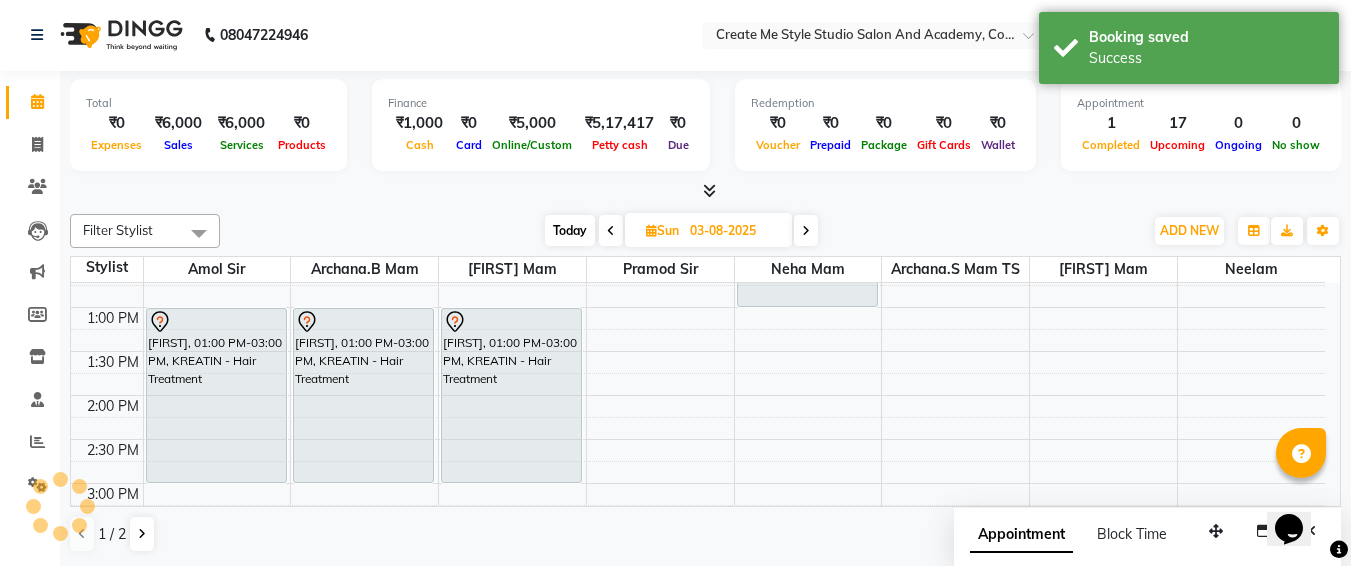 scroll, scrollTop: 0, scrollLeft: 0, axis: both 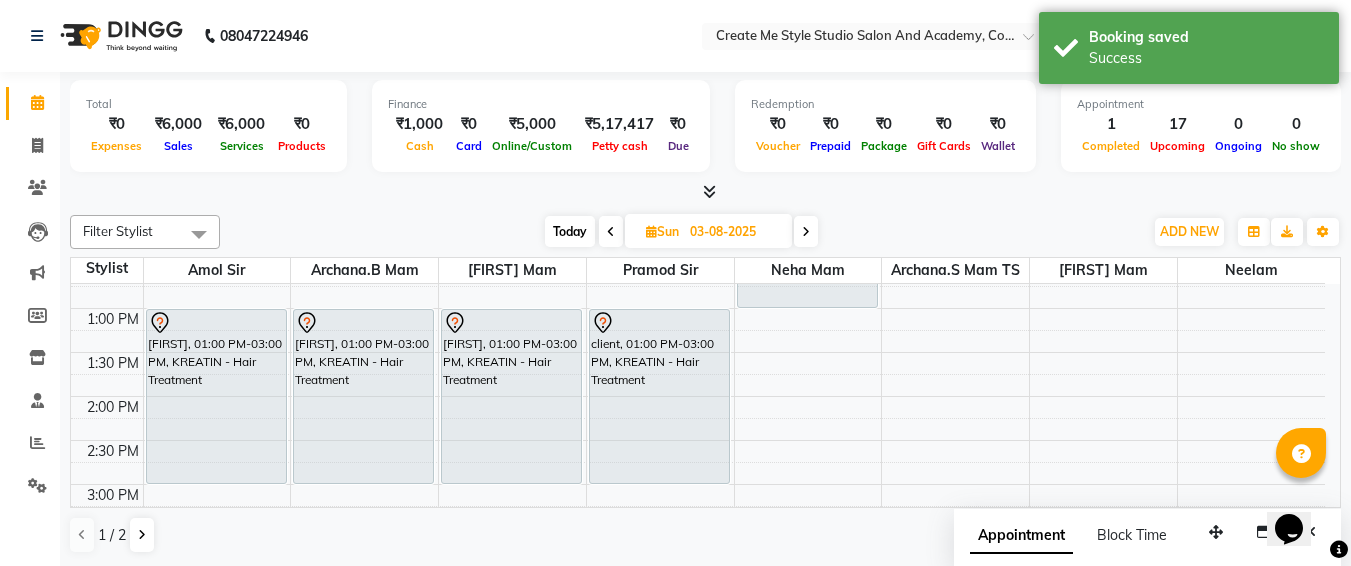 click on "03-08-2025" at bounding box center (734, 232) 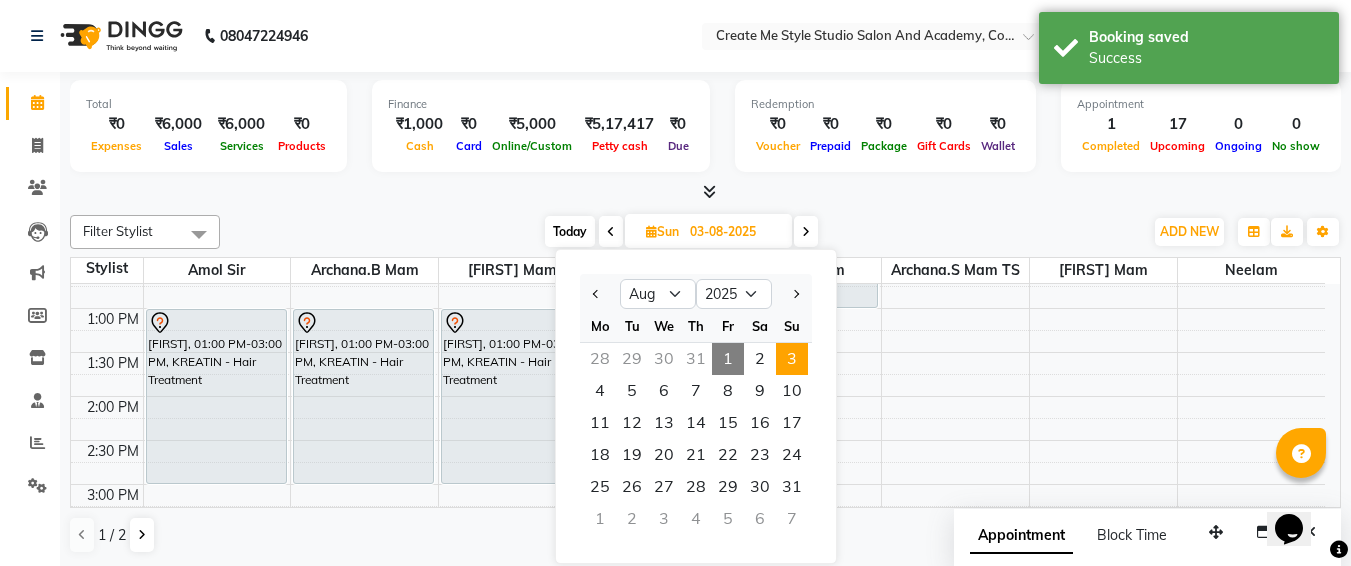 click on "1" at bounding box center (728, 359) 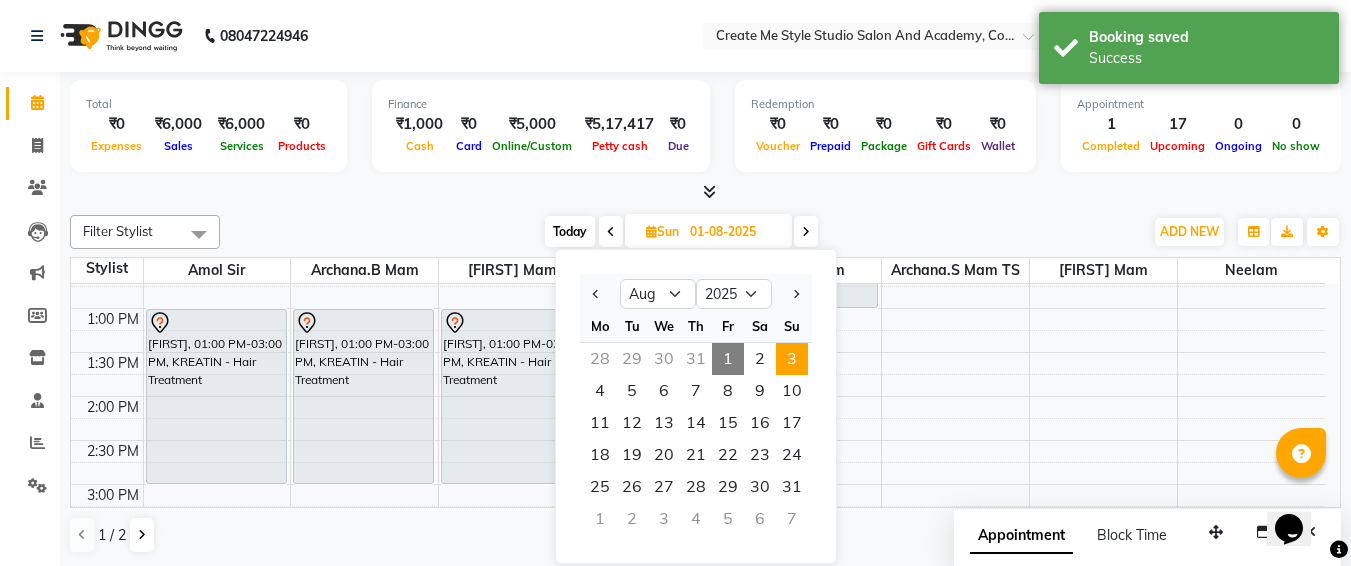 scroll, scrollTop: 353, scrollLeft: 0, axis: vertical 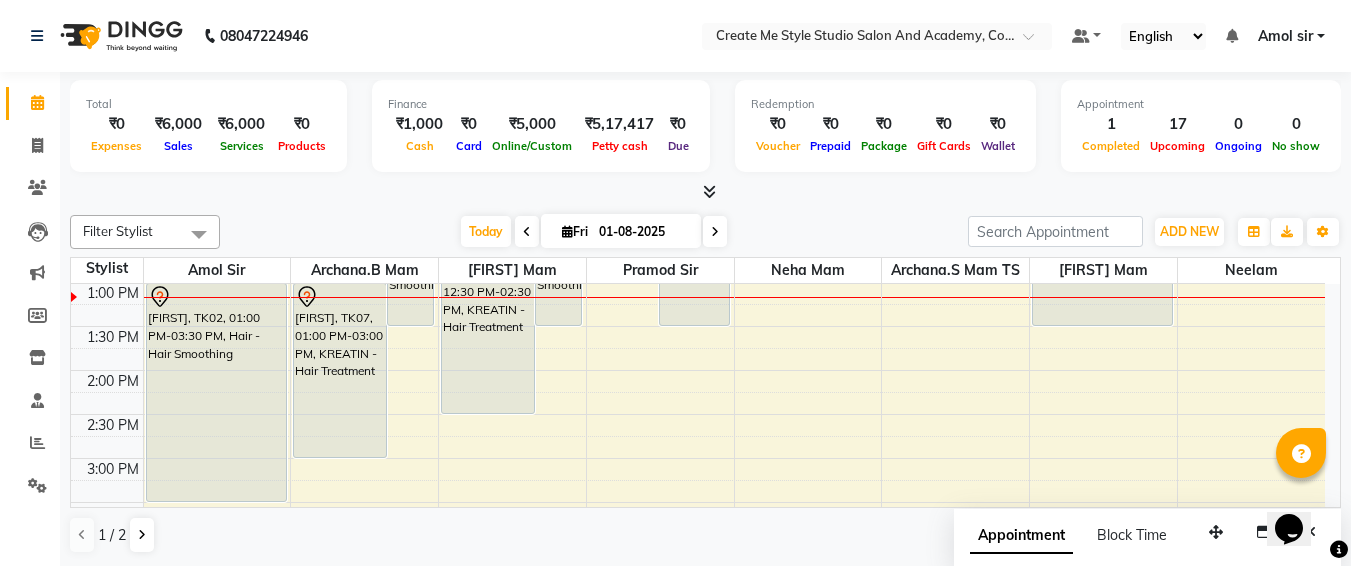 click on "01-08-2025" at bounding box center (643, 232) 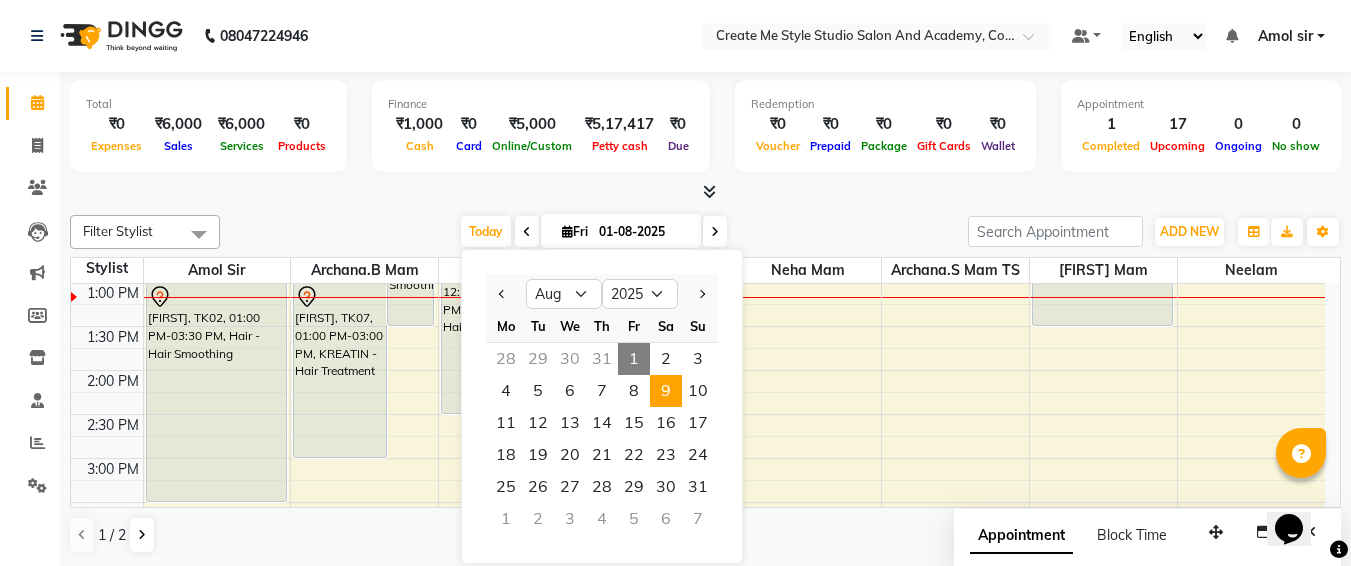 click on "9" at bounding box center [666, 391] 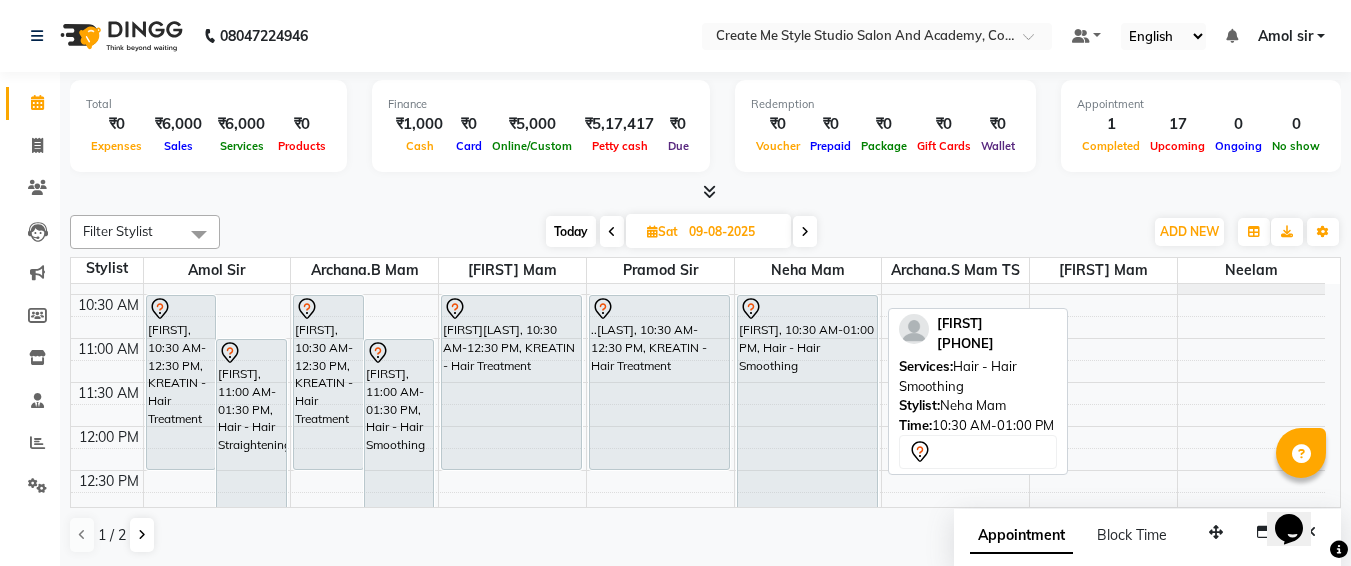 scroll, scrollTop: 122, scrollLeft: 0, axis: vertical 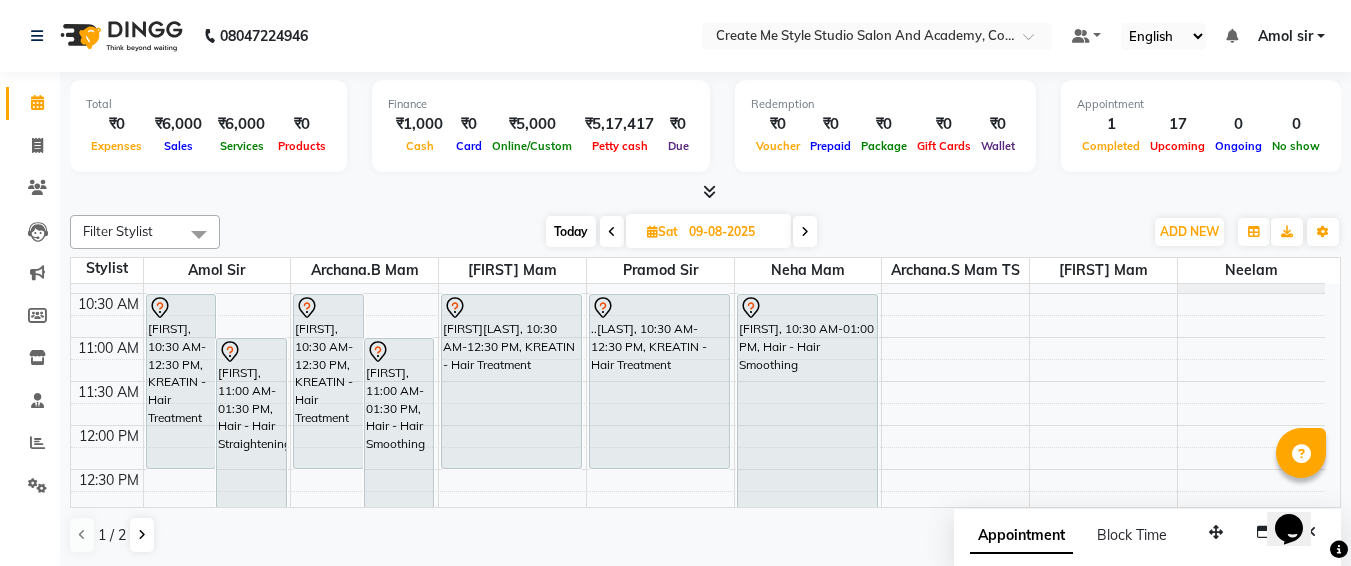 click on "9:00 AM 9:30 AM 10:00 AM 10:30 AM 11:00 AM 11:30 AM 12:00 PM 12:30 PM 1:00 PM 1:30 PM 2:00 PM 2:30 PM 3:00 PM 3:30 PM 4:00 PM 4:30 PM 5:00 PM 5:30 PM 6:00 PM 6:30 PM 7:00 PM 7:30 PM 8:00 PM 8:30 PM 9:00 PM 9:30 PM             [FIRST], 10:30 AM-12:30 PM, KREATIN - Hair Treatment             [FIRST], 11:00 AM-01:30 PM, Hair - Hair Straightening             [FIRST], 10:30 AM-12:30 PM, KREATIN - Hair Treatment             [FIRST], 11:00 AM-01:30 PM, Hair - Hair Smoothing             [FIRST][LAST], 10:30 AM-12:30 PM, KREATIN - Hair Treatment             ..[LAST], 10:30 AM-12:30 PM, KREATIN - Hair Treatment             [FIRST], 10:30 AM-01:00 PM, Hair - Hair Smoothing" at bounding box center (698, 733) 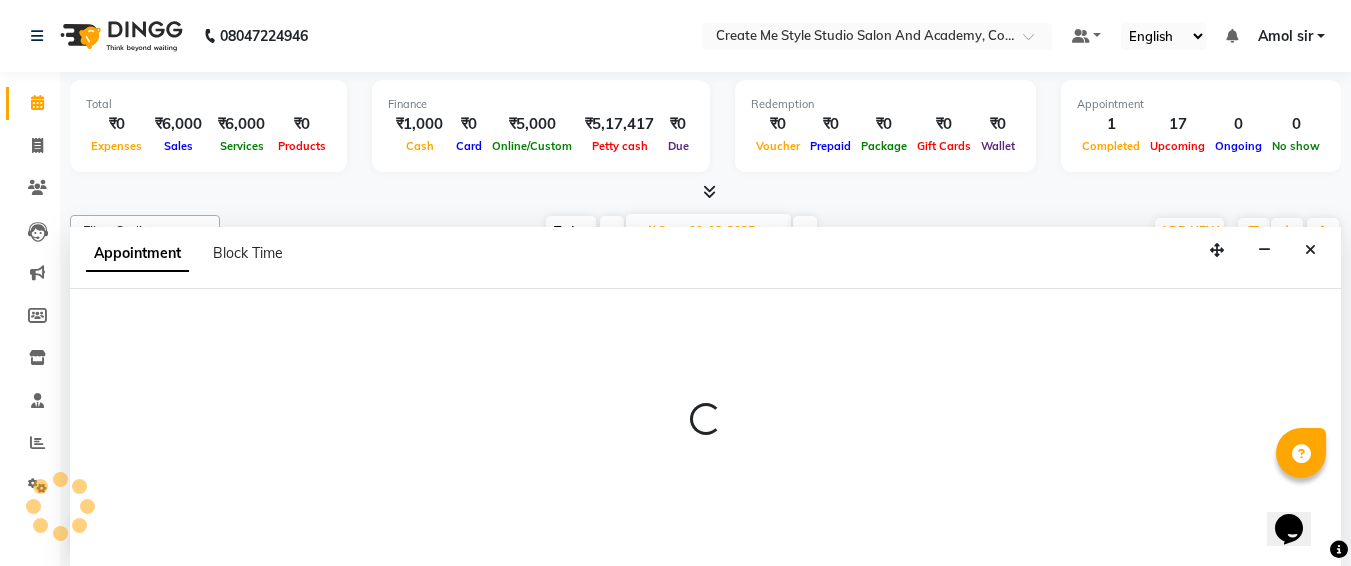 select on "79118" 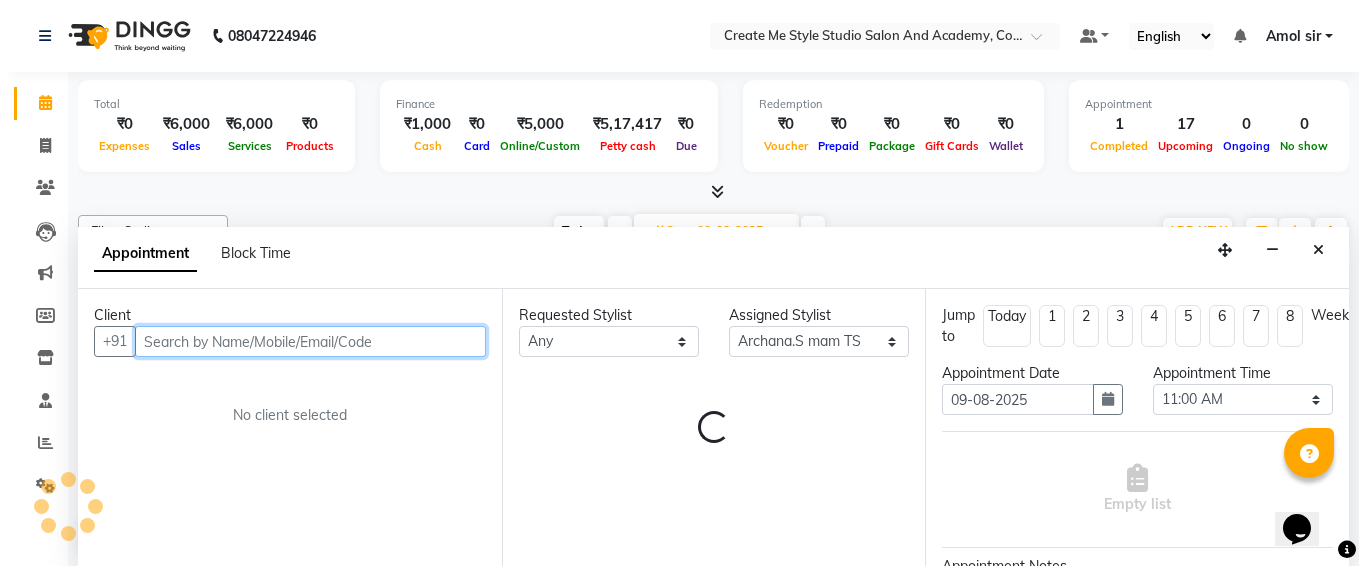 scroll, scrollTop: 1, scrollLeft: 0, axis: vertical 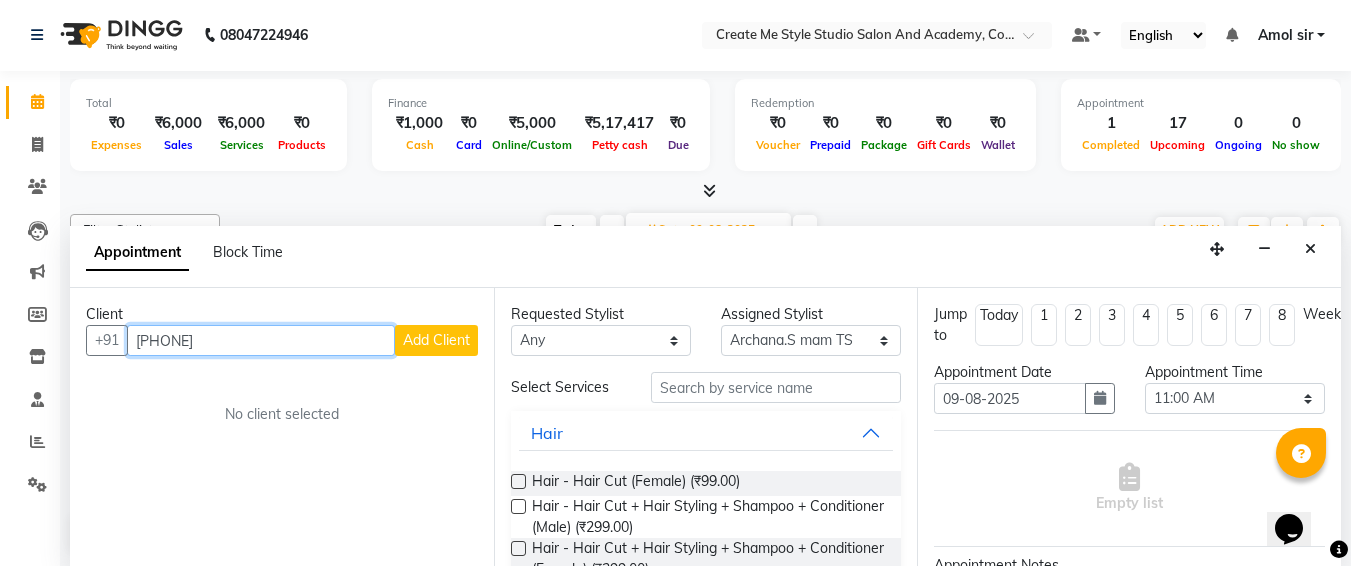type on "[PHONE]" 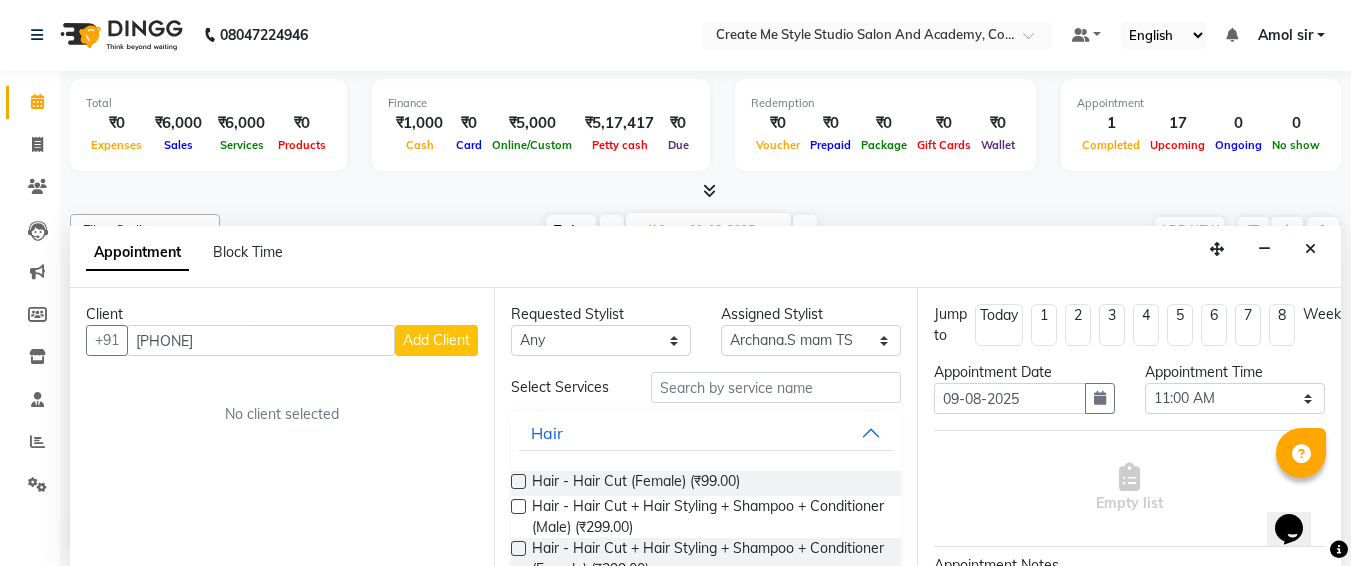 click on "Add Client" at bounding box center [436, 340] 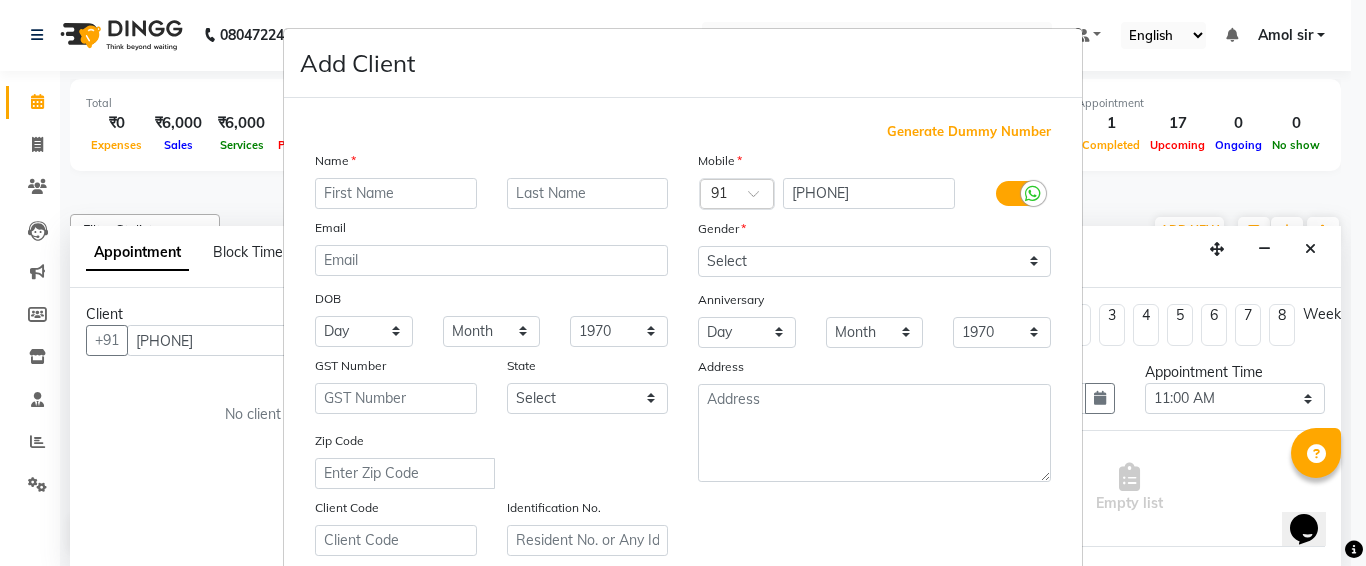 click at bounding box center (396, 193) 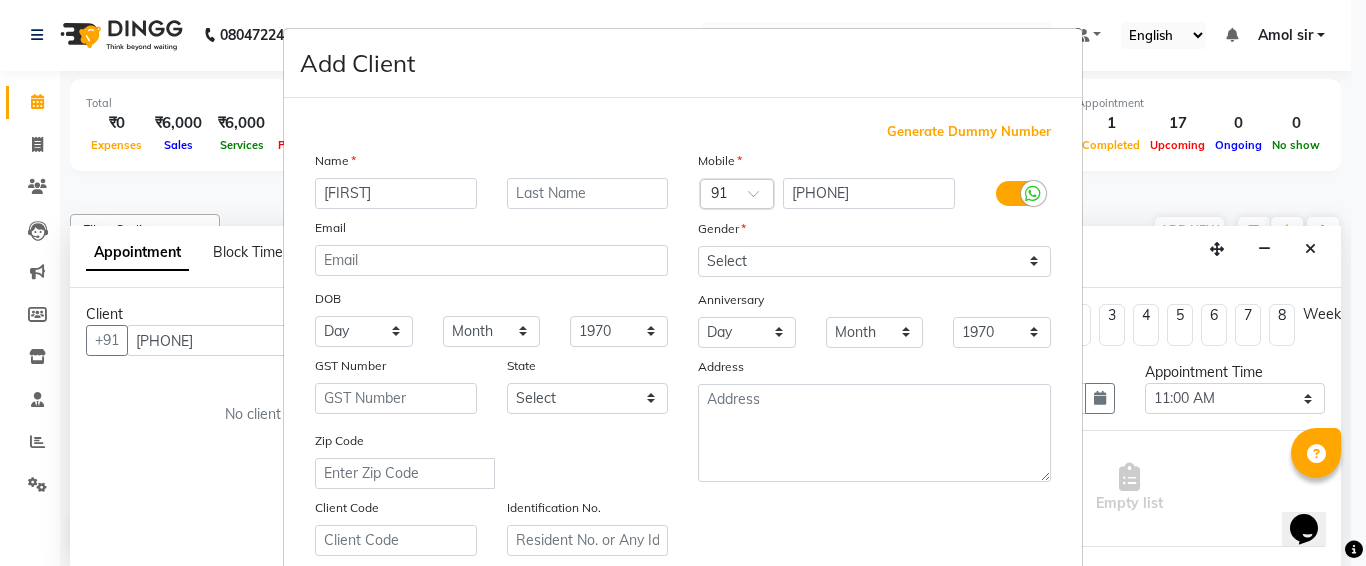 type on "[FIRST]" 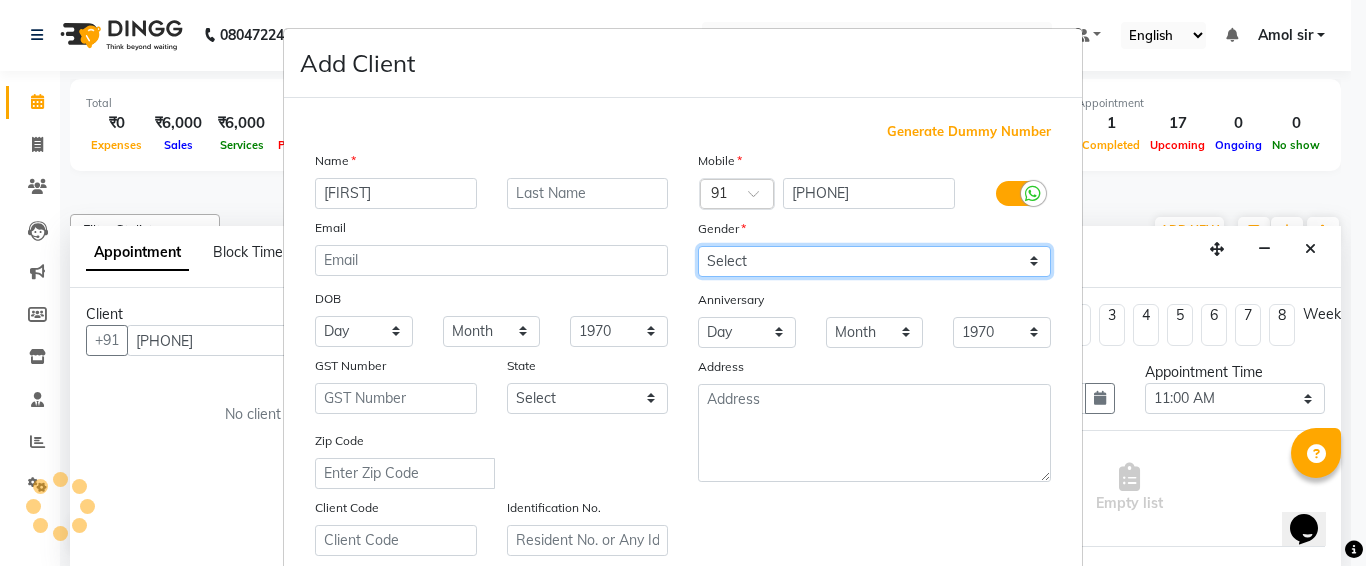 click on "Select Male Female Other Prefer Not To Say" at bounding box center [874, 261] 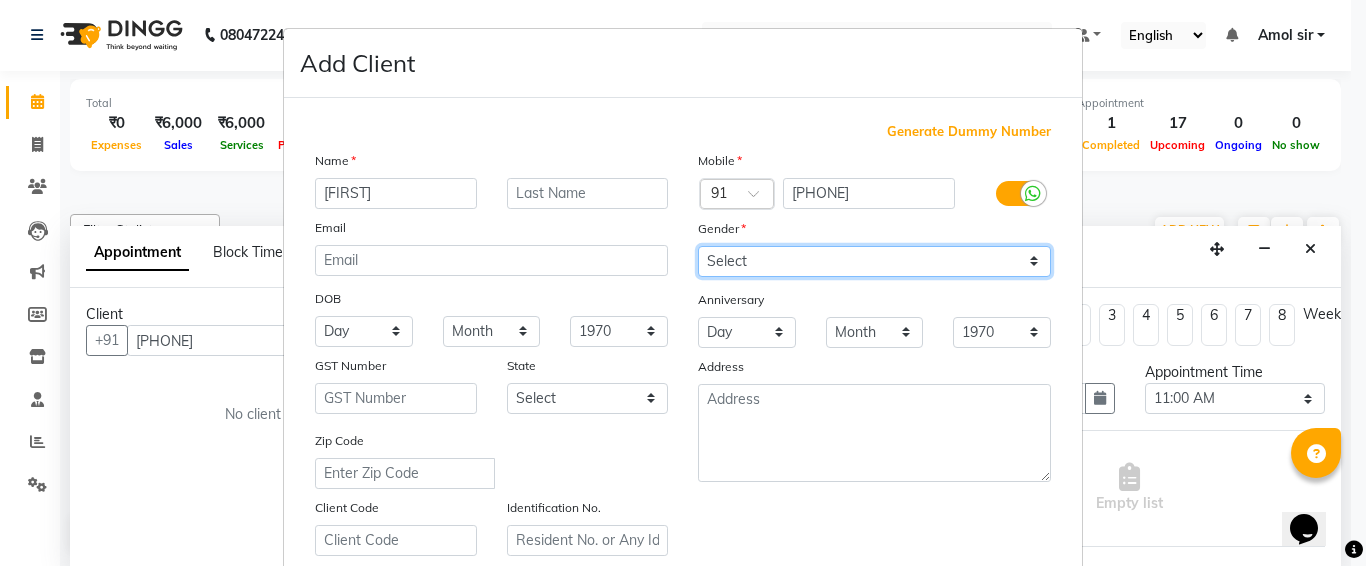 select on "female" 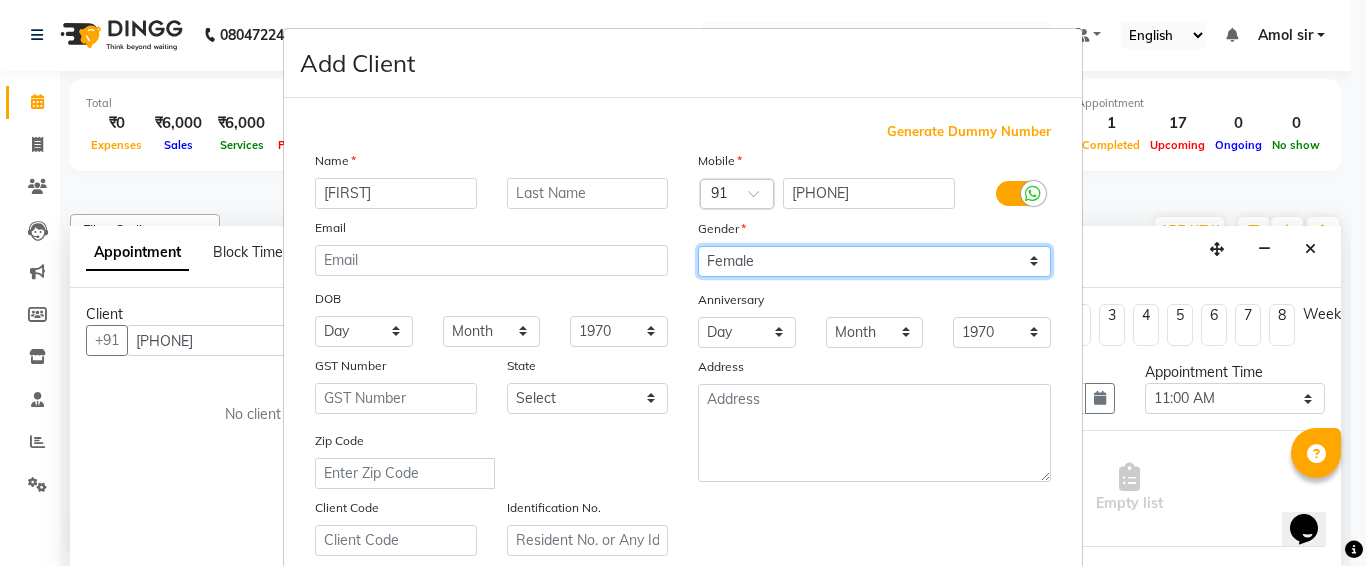click on "Select Male Female Other Prefer Not To Say" at bounding box center [874, 261] 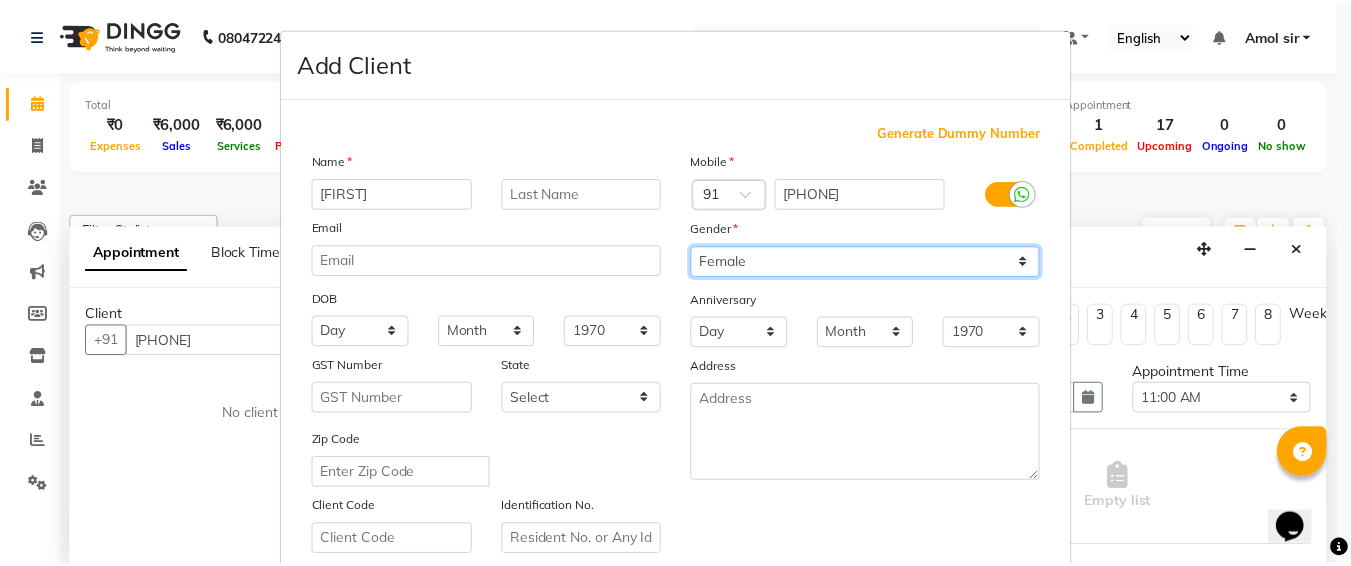 scroll, scrollTop: 357, scrollLeft: 0, axis: vertical 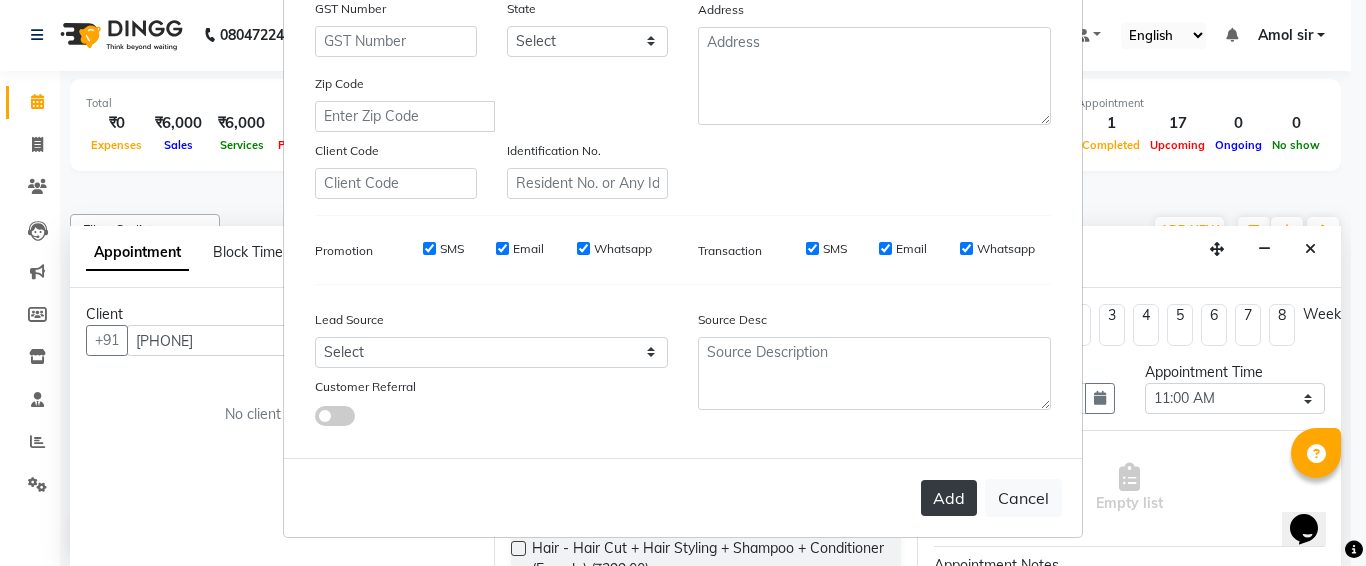 click on "Add" at bounding box center [949, 498] 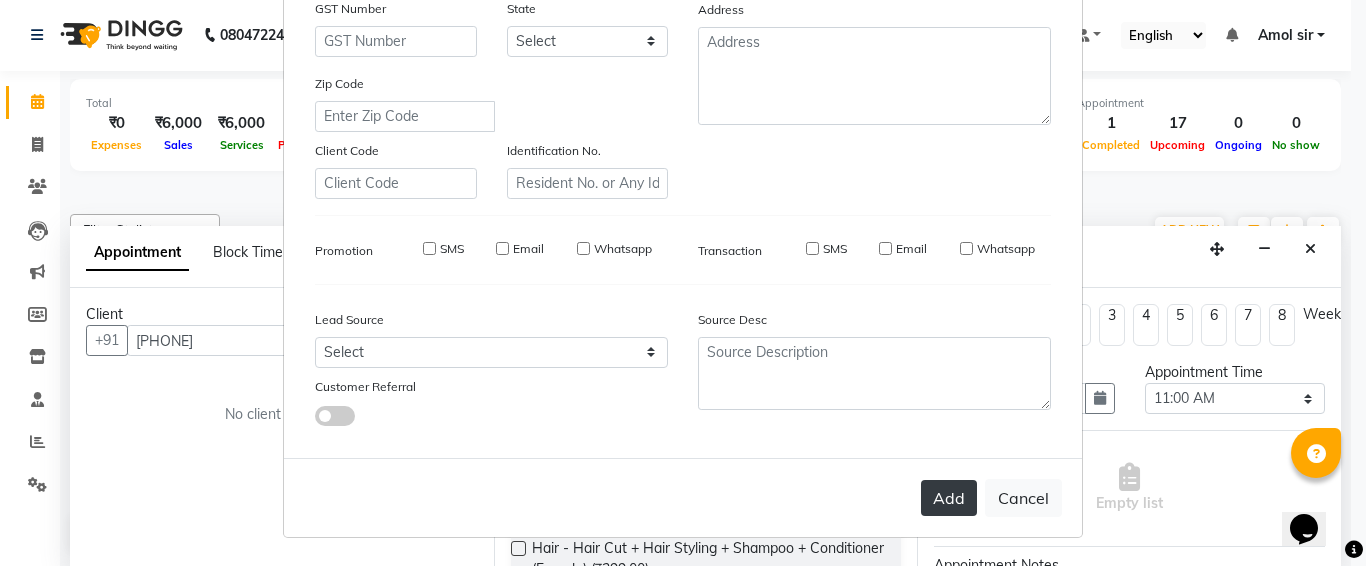 type 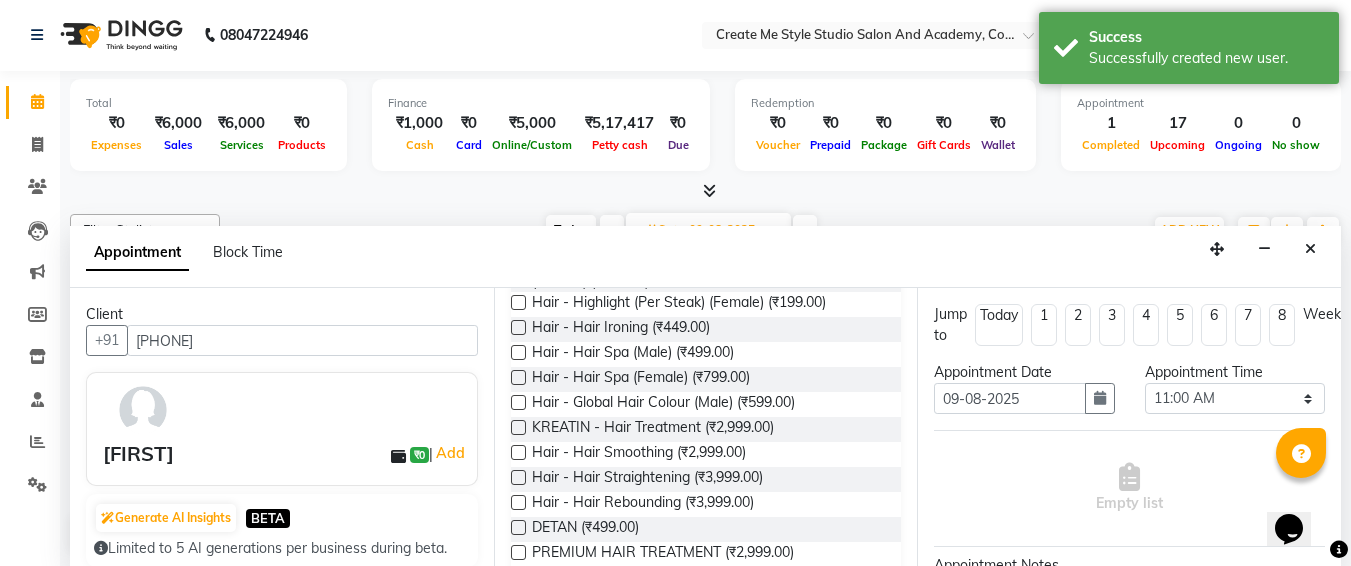 scroll, scrollTop: 290, scrollLeft: 0, axis: vertical 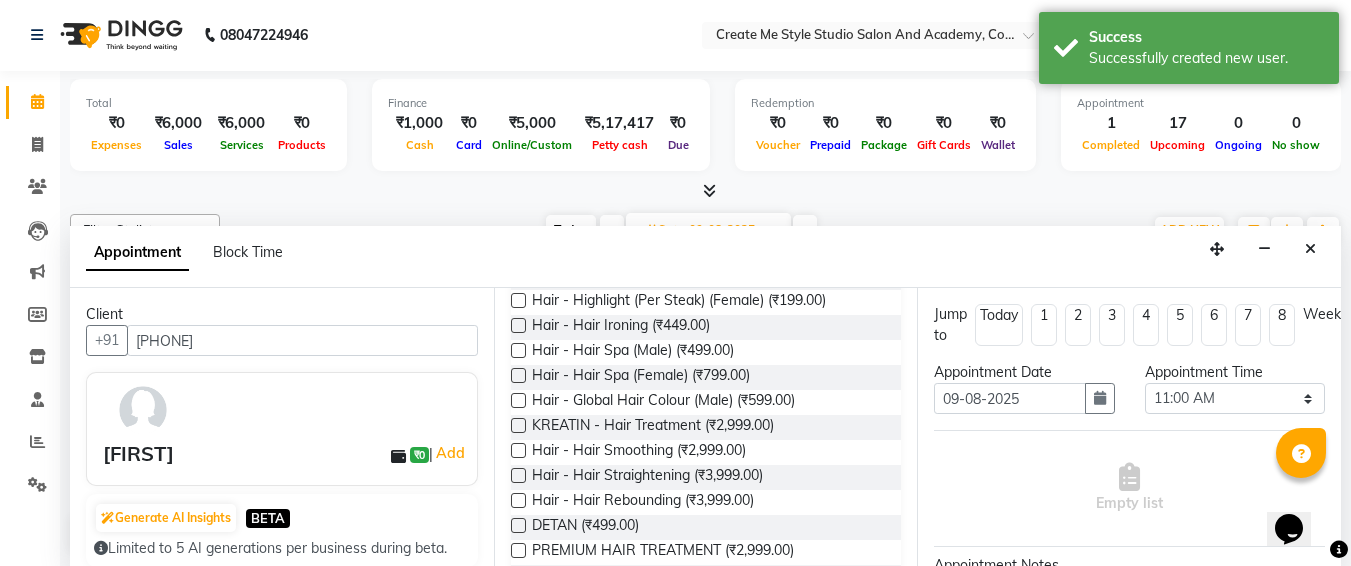 click at bounding box center [518, 450] 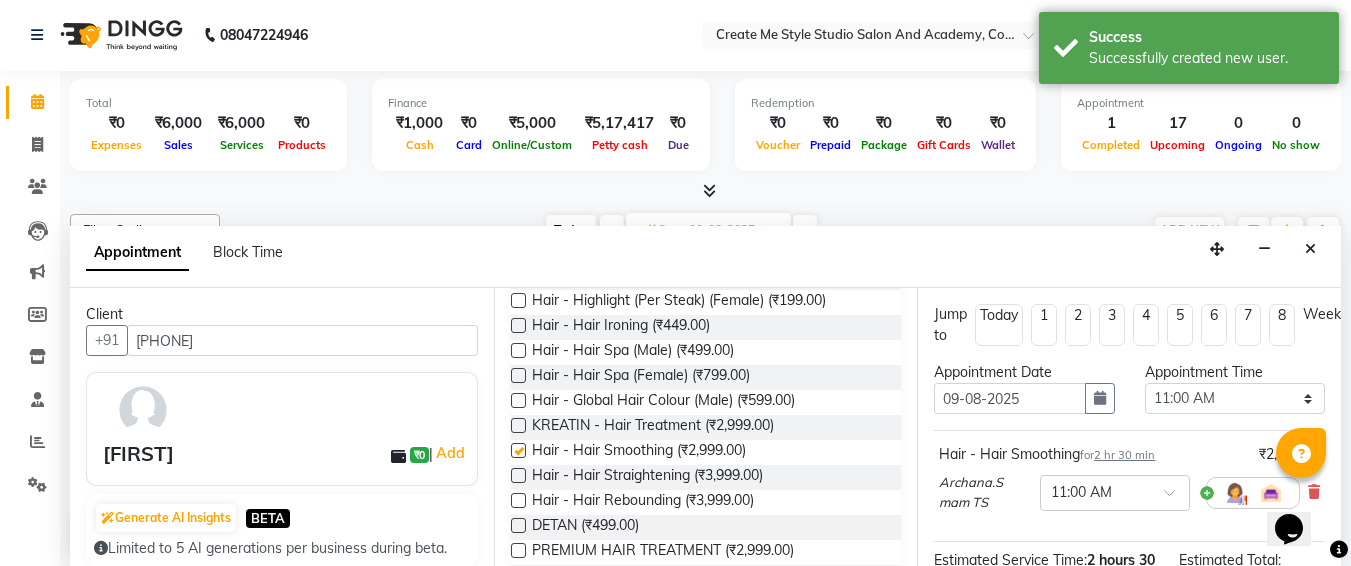 checkbox on "false" 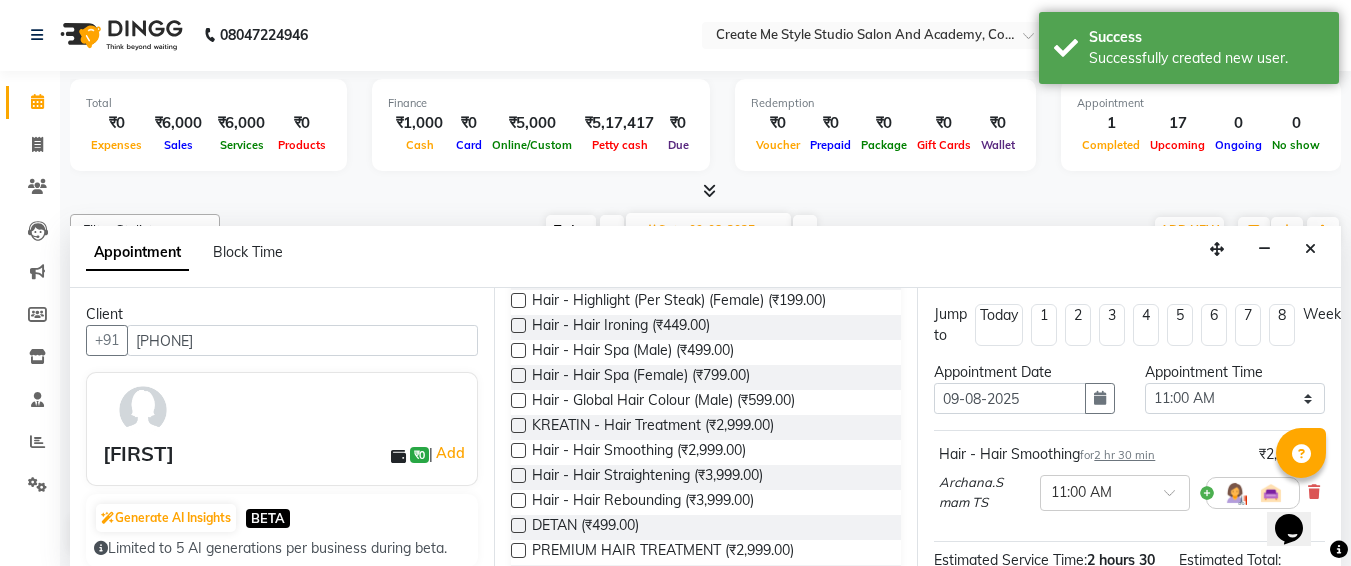 scroll, scrollTop: 287, scrollLeft: 0, axis: vertical 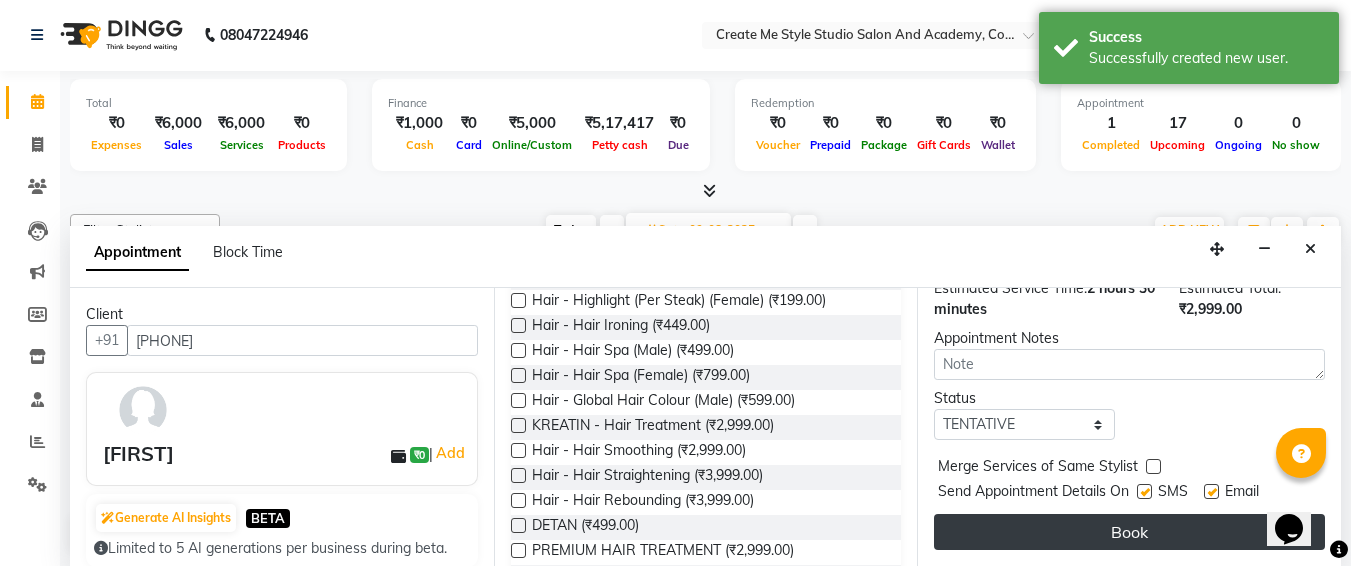 click on "Book" at bounding box center (1129, 532) 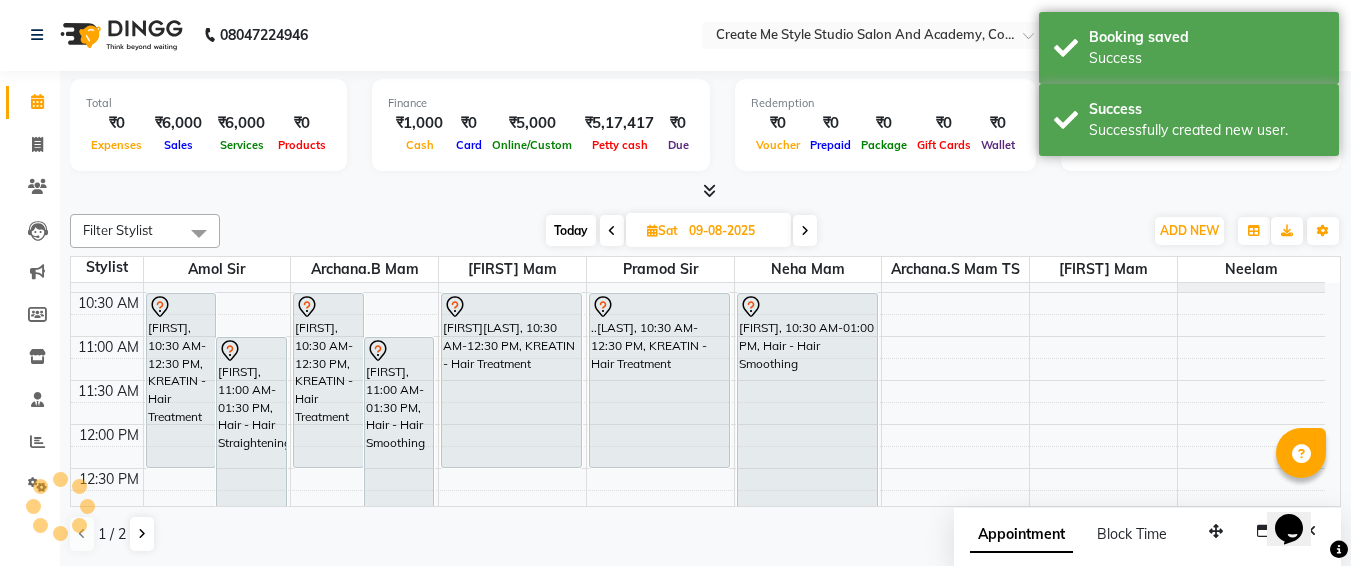 scroll, scrollTop: 0, scrollLeft: 0, axis: both 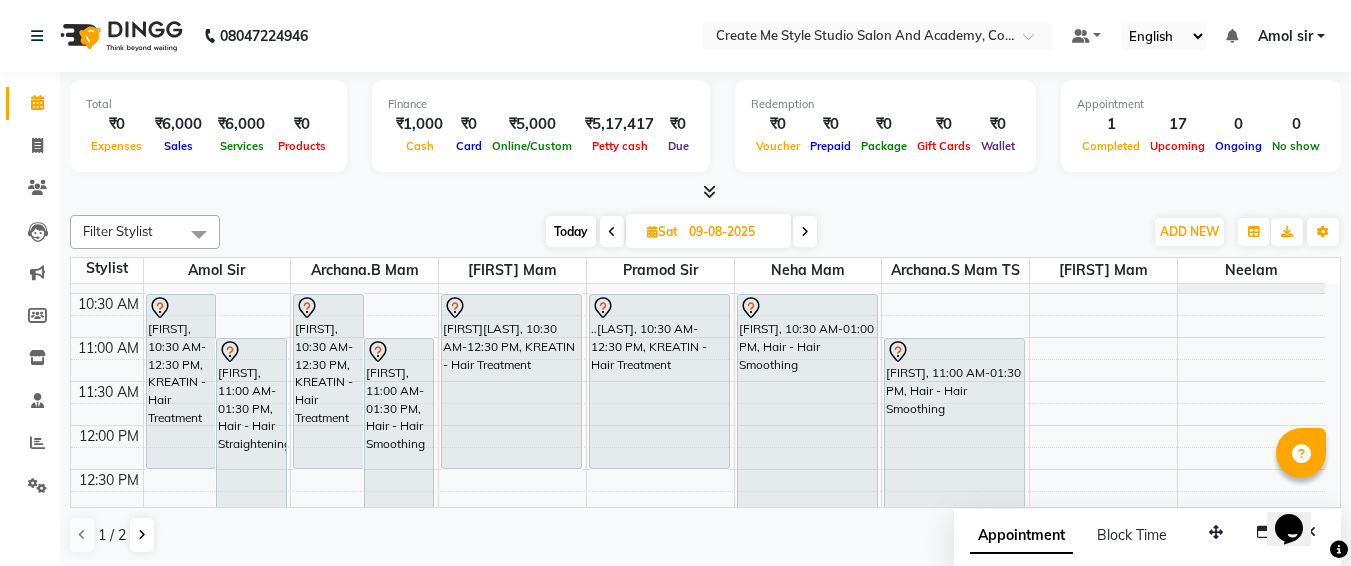 click on "09-08-2025" at bounding box center (733, 232) 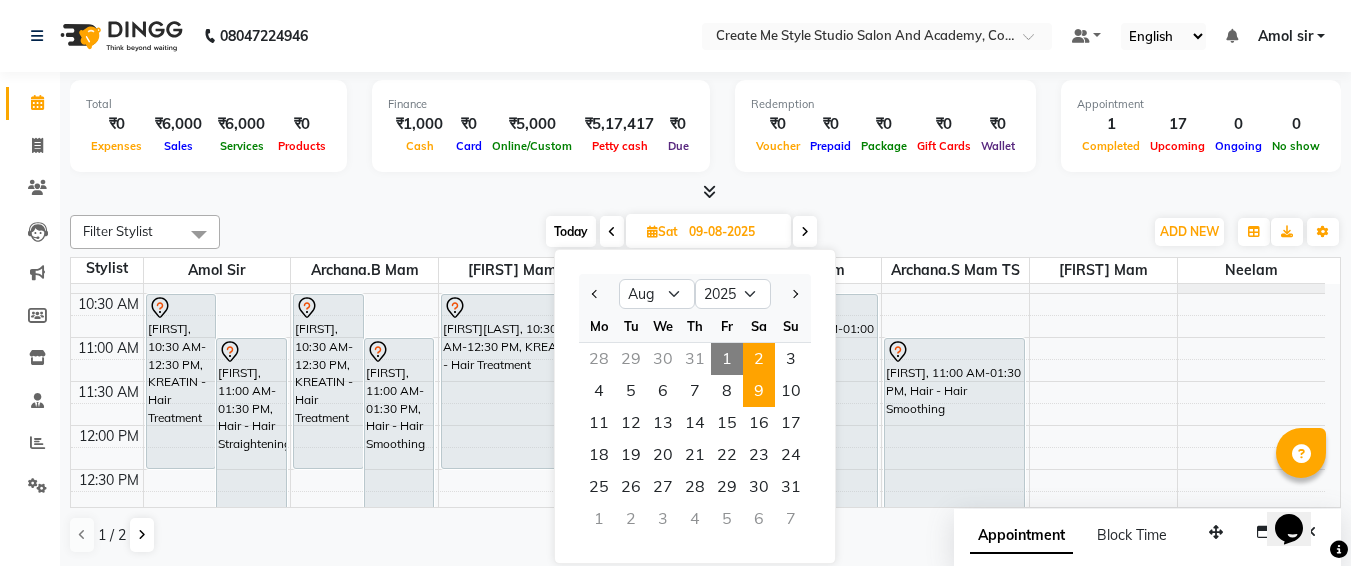 click on "2" at bounding box center [759, 359] 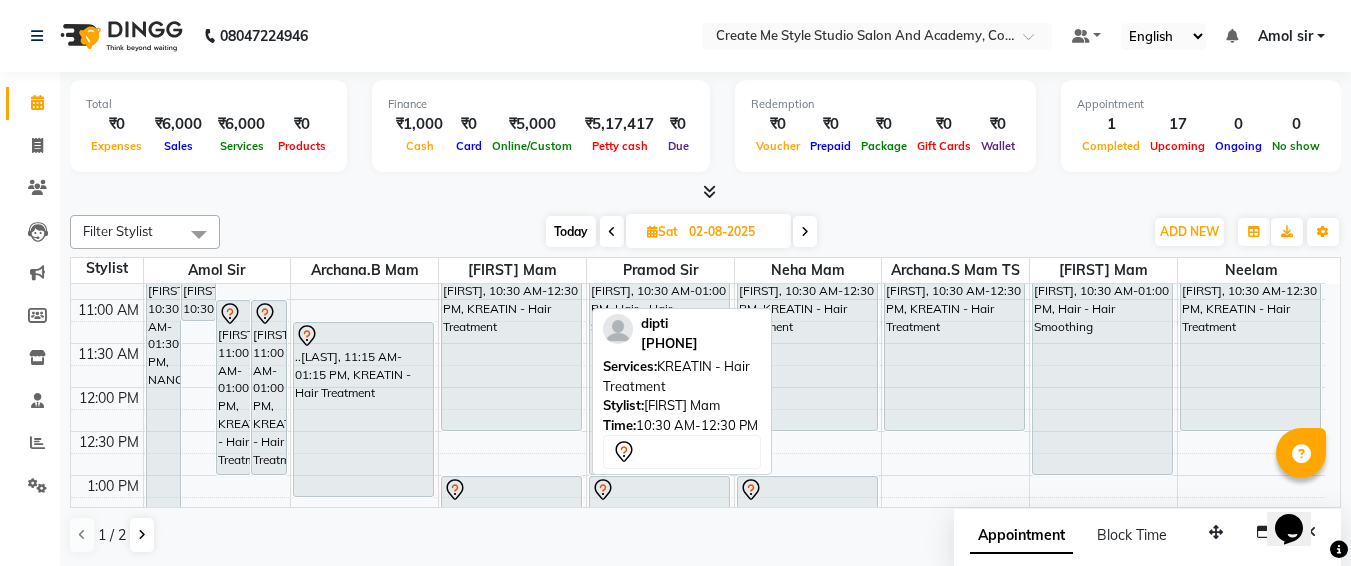 scroll, scrollTop: 116, scrollLeft: 0, axis: vertical 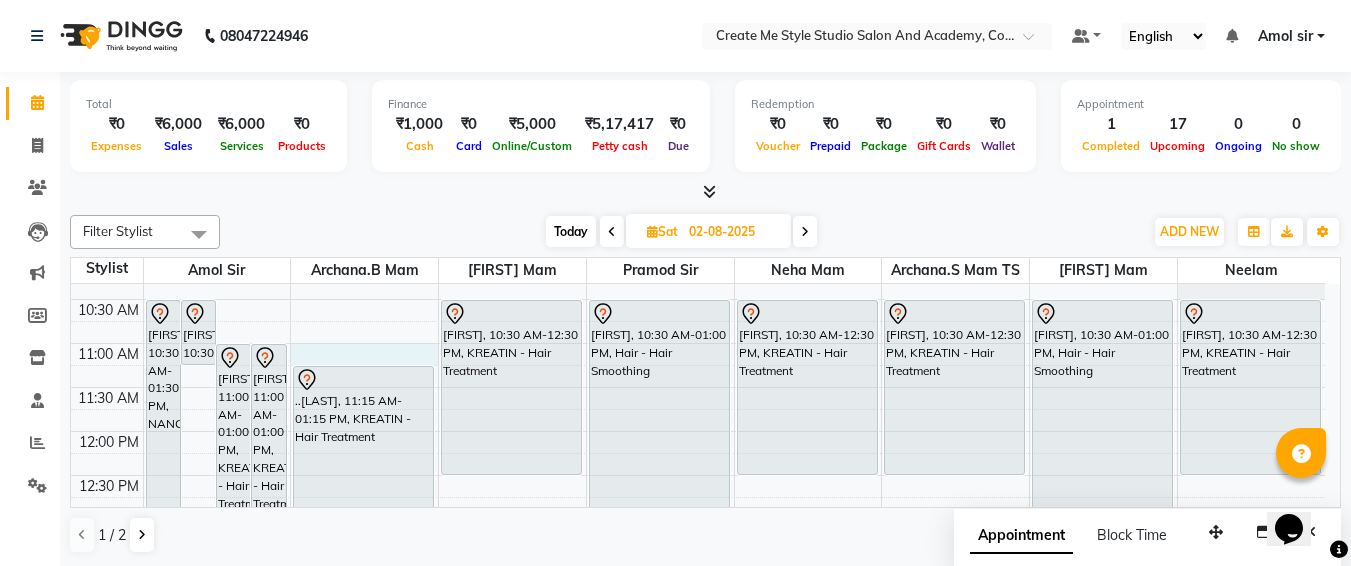 click on "9:00 AM 9:30 AM 10:00 AM 10:30 AM 11:00 AM 11:30 AM 12:00 PM 12:30 PM 1:00 PM 1:30 PM 2:00 PM 2:30 PM 3:00 PM 3:30 PM 4:00 PM 4:30 PM 5:00 PM 5:30 PM 6:00 PM 6:30 PM 7:00 PM 7:30 PM 8:00 PM 8:30 PM 9:00 PM 9:30 PM             [FIRST], 10:30 AM-01:30 PM, NANOPLASTIA             [FIRST], 10:30 AM-11:15 AM, Hair - Hair Spa (Female)             [FIRST], 11:00 AM-01:00 PM, KREATIN - Hair Treatment             [FIRST], 11:00 AM-01:00 PM, KREATIN - Hair Treatment             [FIRST], 02:00 PM-04:00 PM, KREATIN - Hair Treatment             ..[LAST], 11:15 AM-01:15 PM, KREATIN - Hair Treatment             [FIRST], 10:30 AM-12:30 PM, KREATIN - Hair Treatment             [FIRST], 01:00 PM-03:00 PM, KREATIN - Hair Treatment             [FIRST], 10:30 AM-01:00 PM, Hair - Hair Smoothing             [FIRST], 01:00 PM-03:00 PM, KREATIN - Hair Treatment             [FIRST], 10:30 AM-12:30 PM, KREATIN - Hair Treatment             [FIRST], 01:00 PM-03:30 PM, Hair - Hair Smoothing" at bounding box center (698, 739) 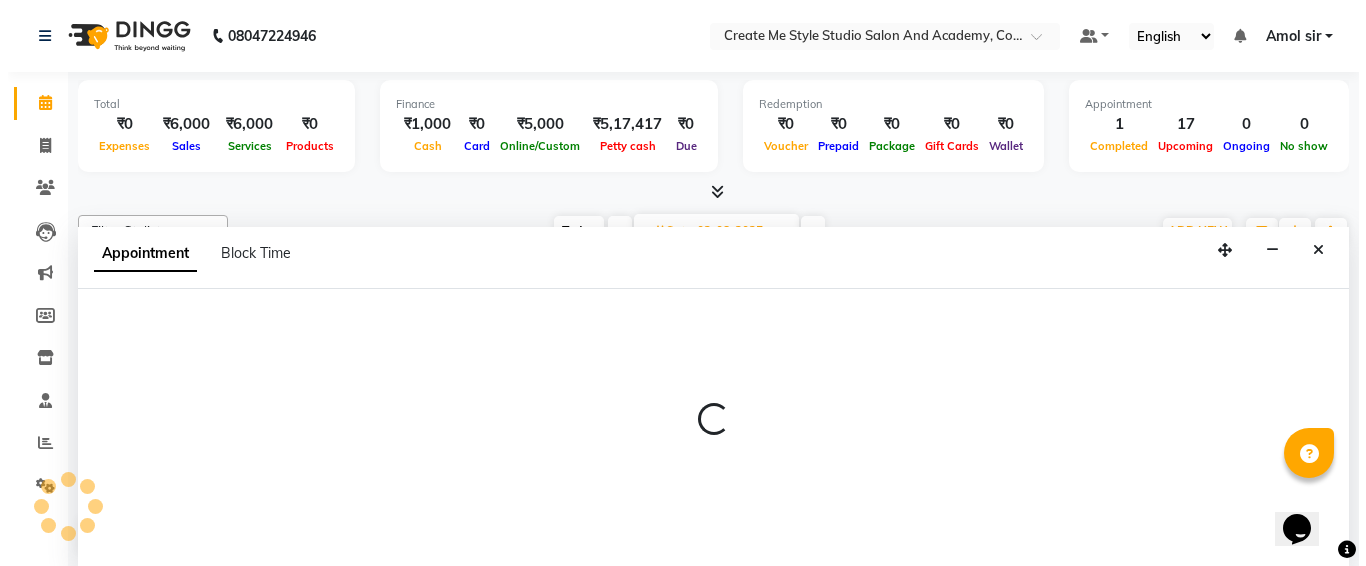 scroll, scrollTop: 1, scrollLeft: 0, axis: vertical 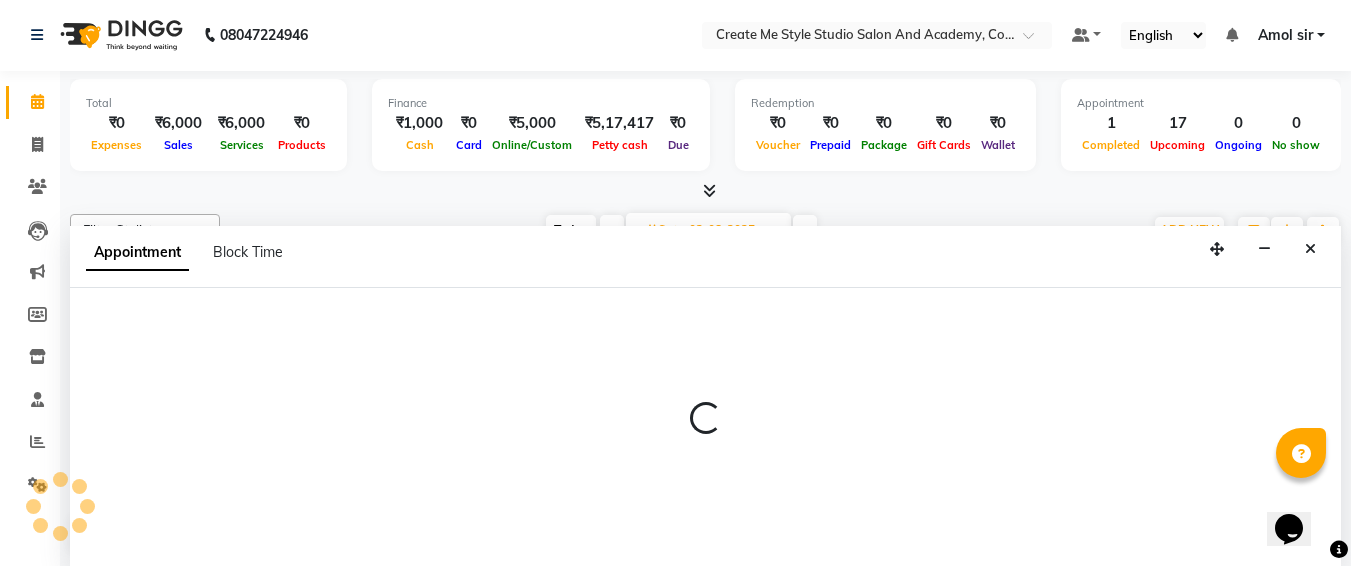 select on "79113" 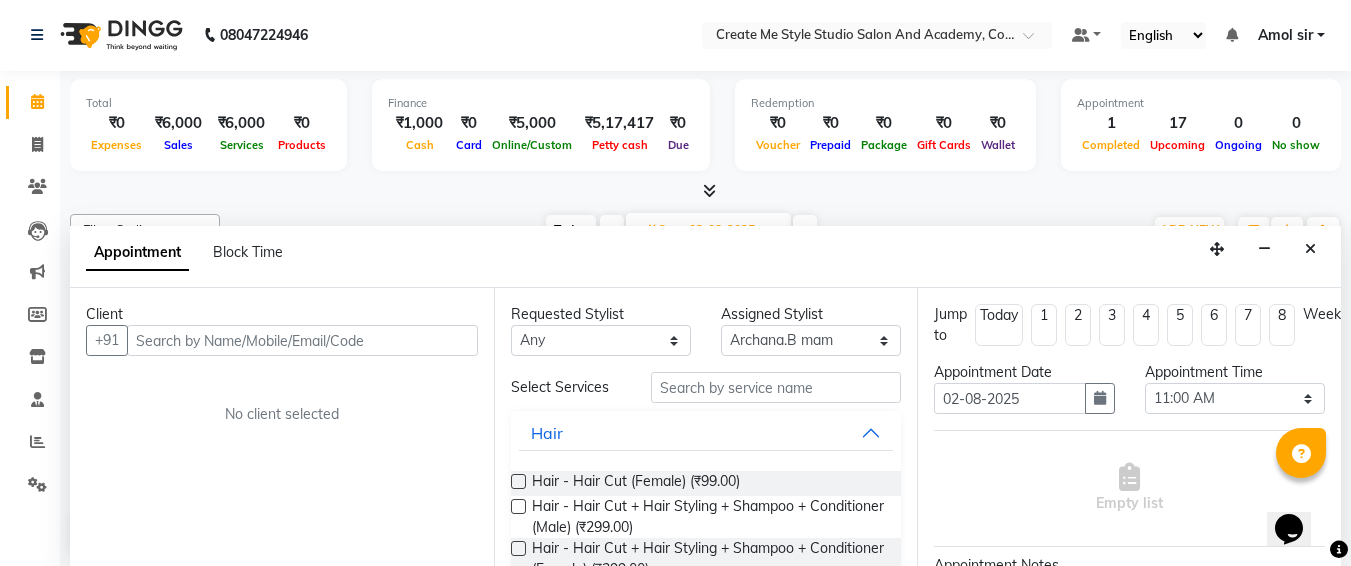 click at bounding box center [302, 340] 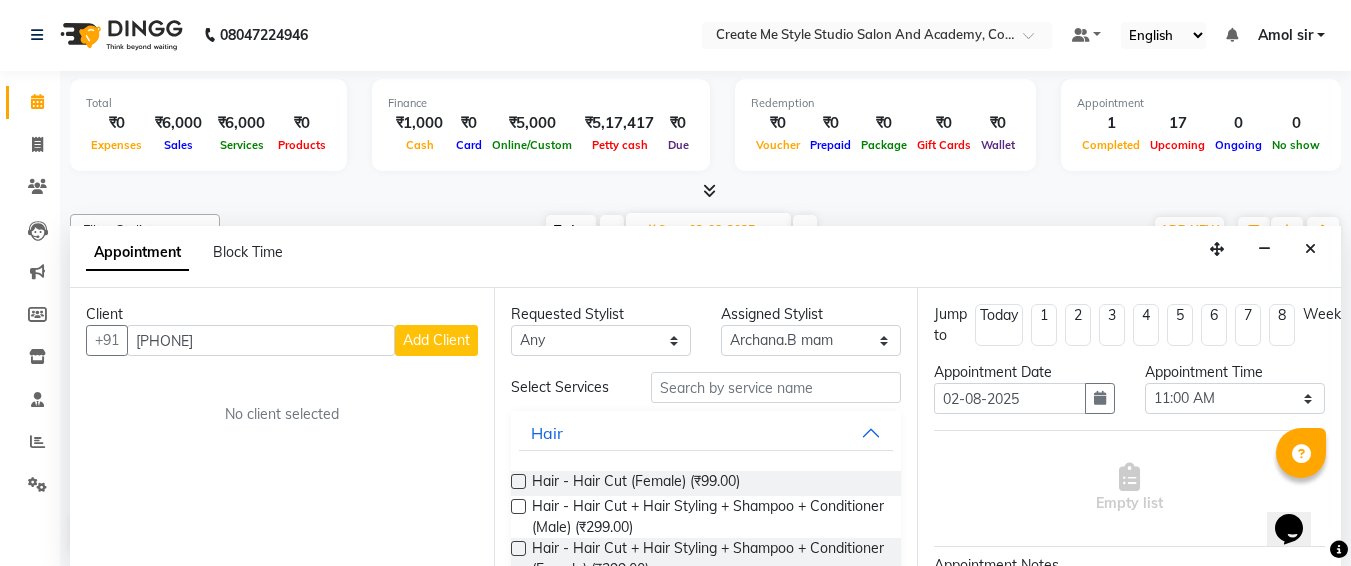 type on "[PHONE]" 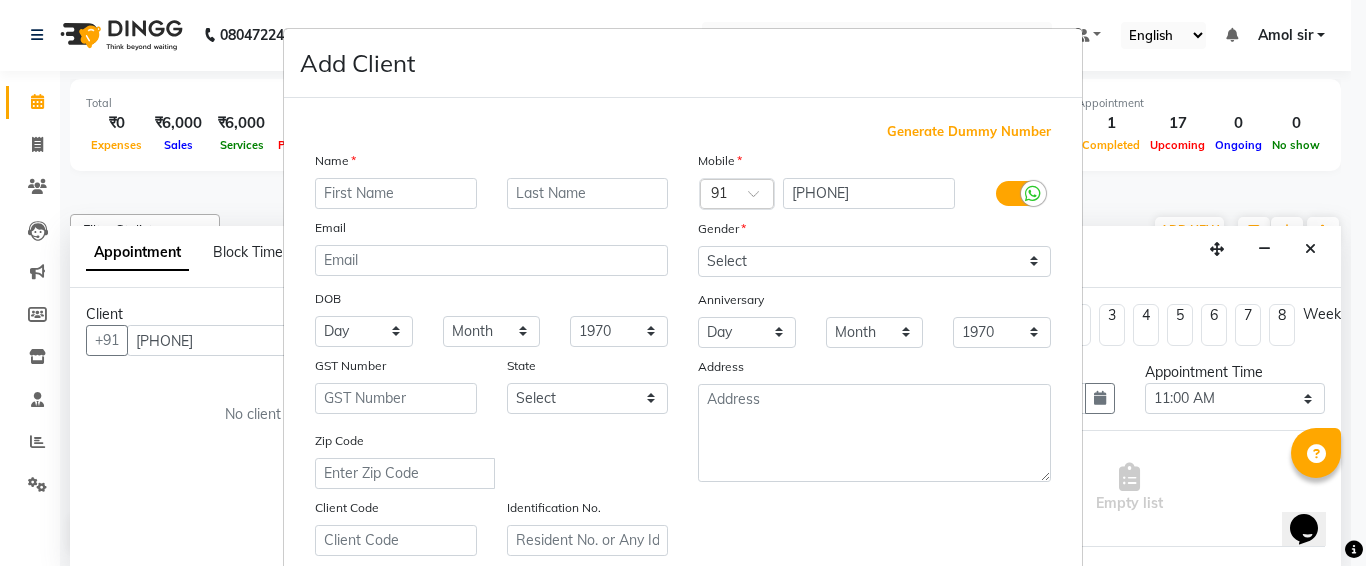 click at bounding box center [396, 193] 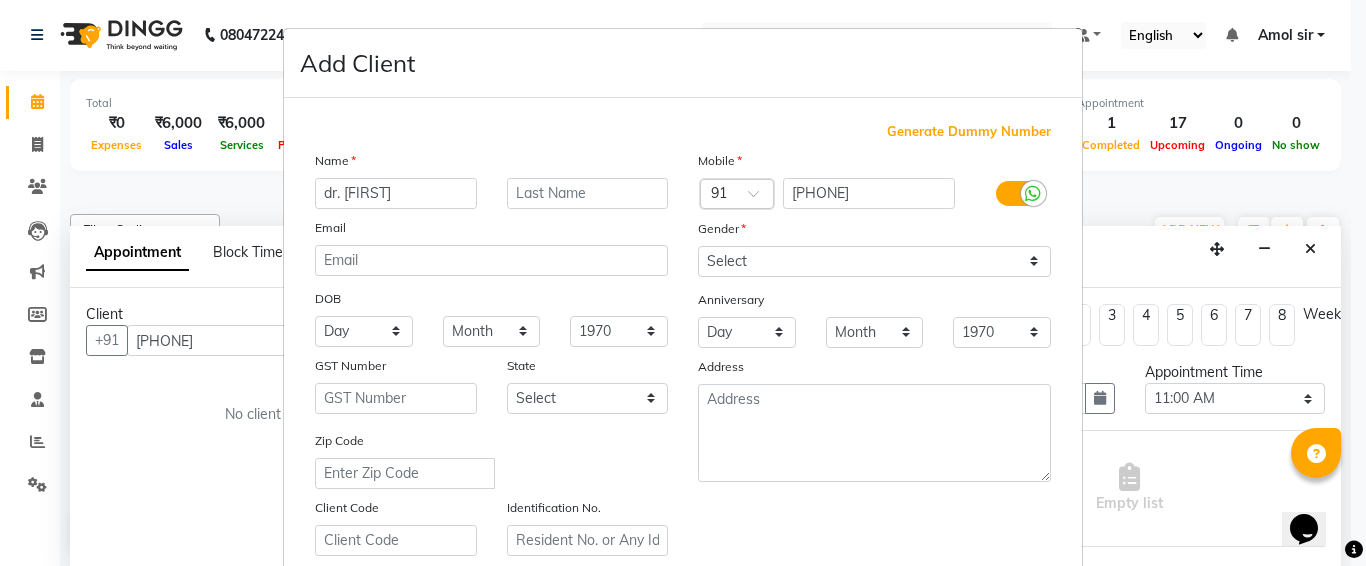 type on "dr. [FIRST]" 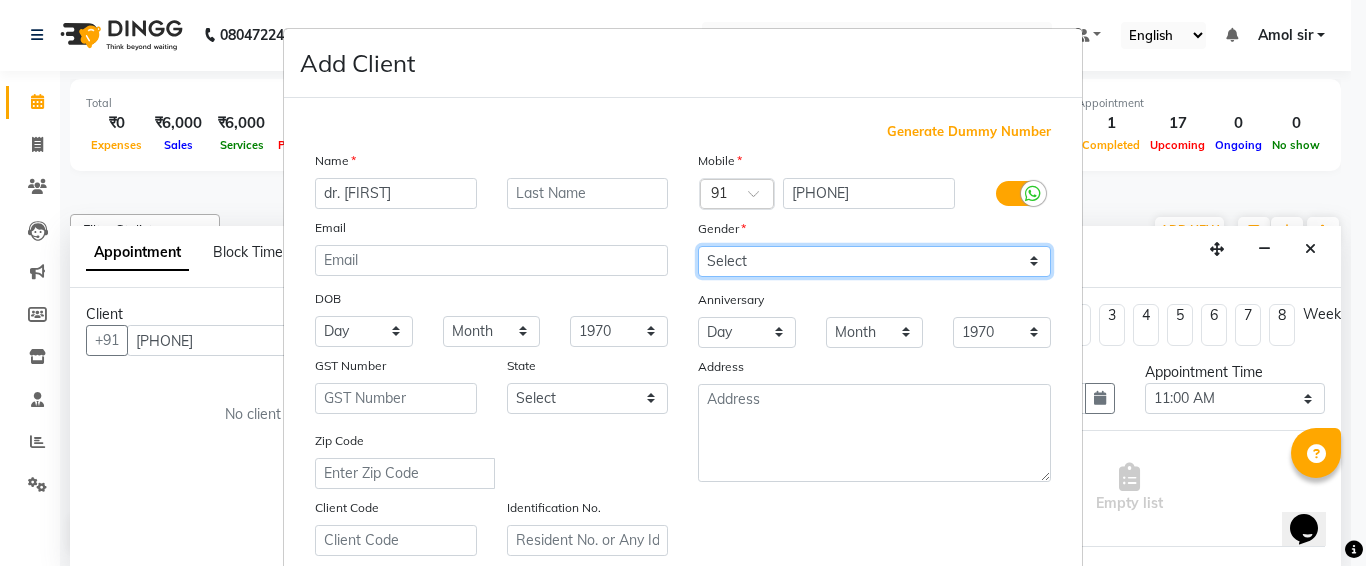 click on "Select Male Female Other Prefer Not To Say" at bounding box center [874, 261] 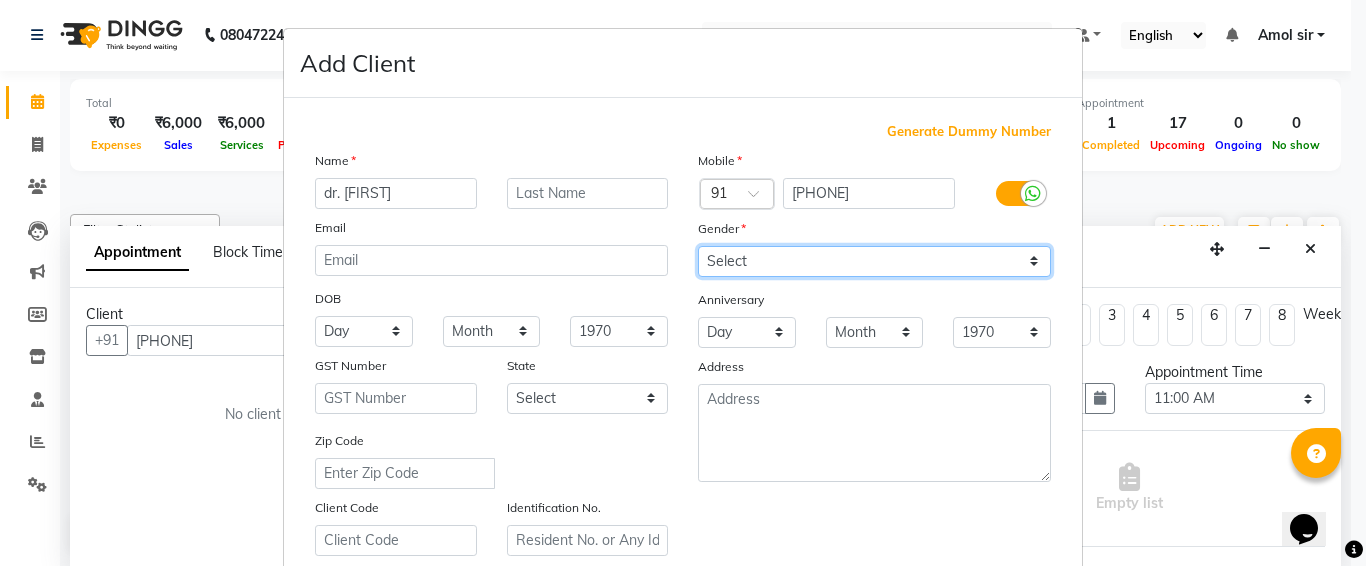 select on "female" 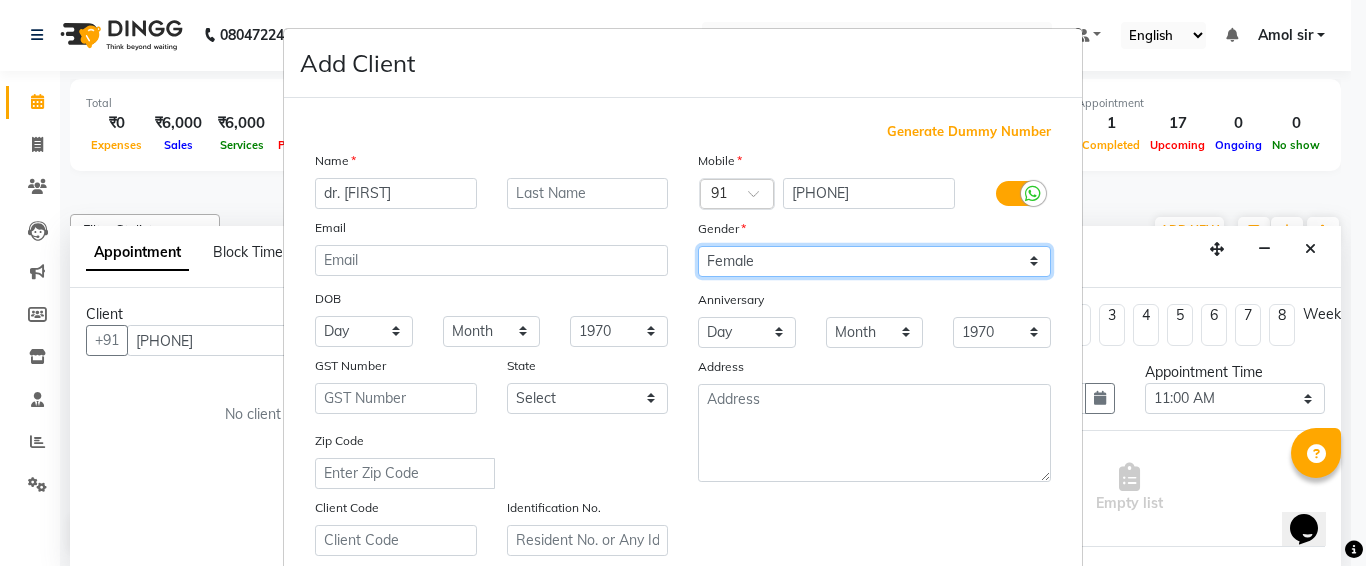 click on "Select Male Female Other Prefer Not To Say" at bounding box center [874, 261] 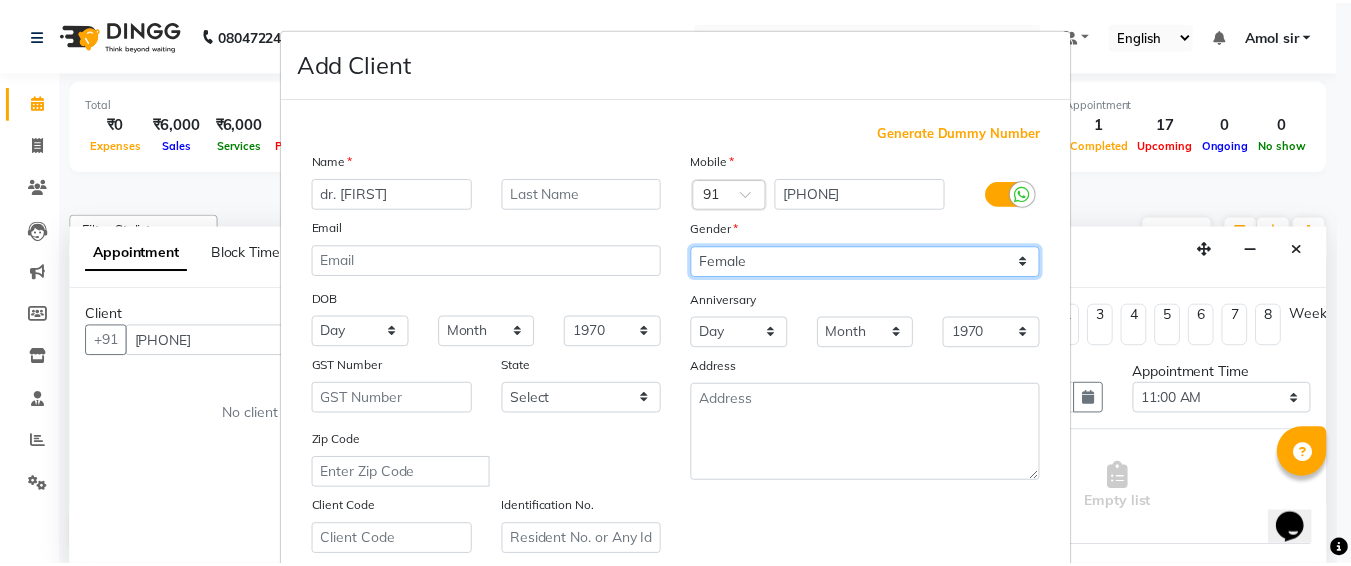 scroll, scrollTop: 357, scrollLeft: 0, axis: vertical 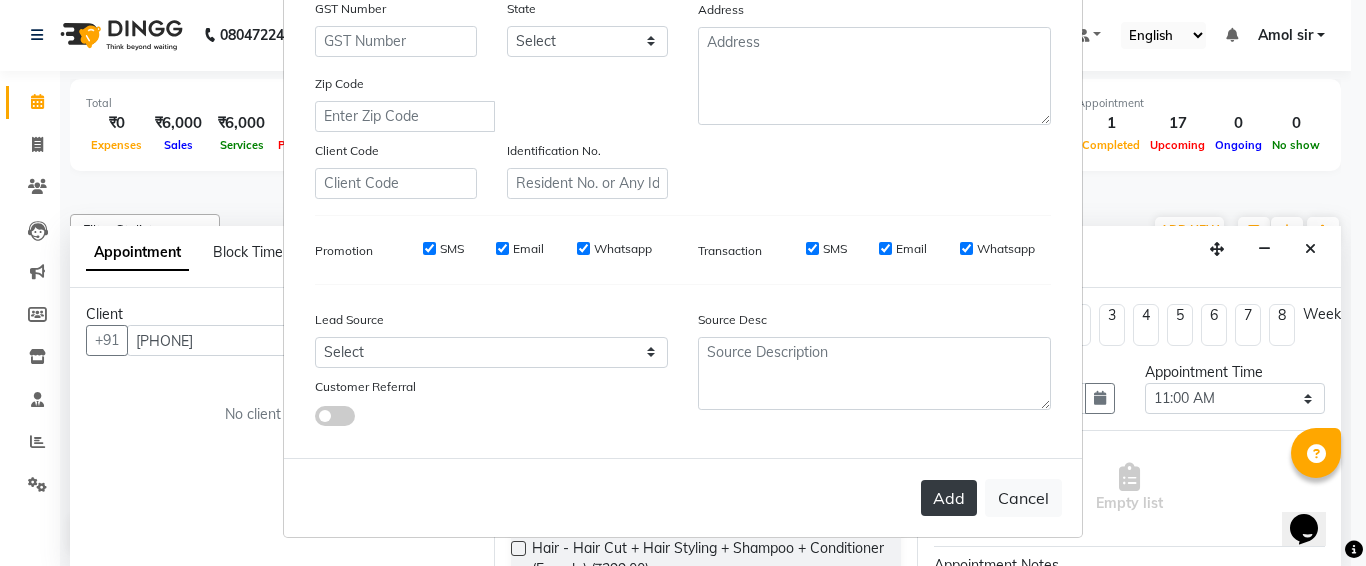 click on "Add" at bounding box center [949, 498] 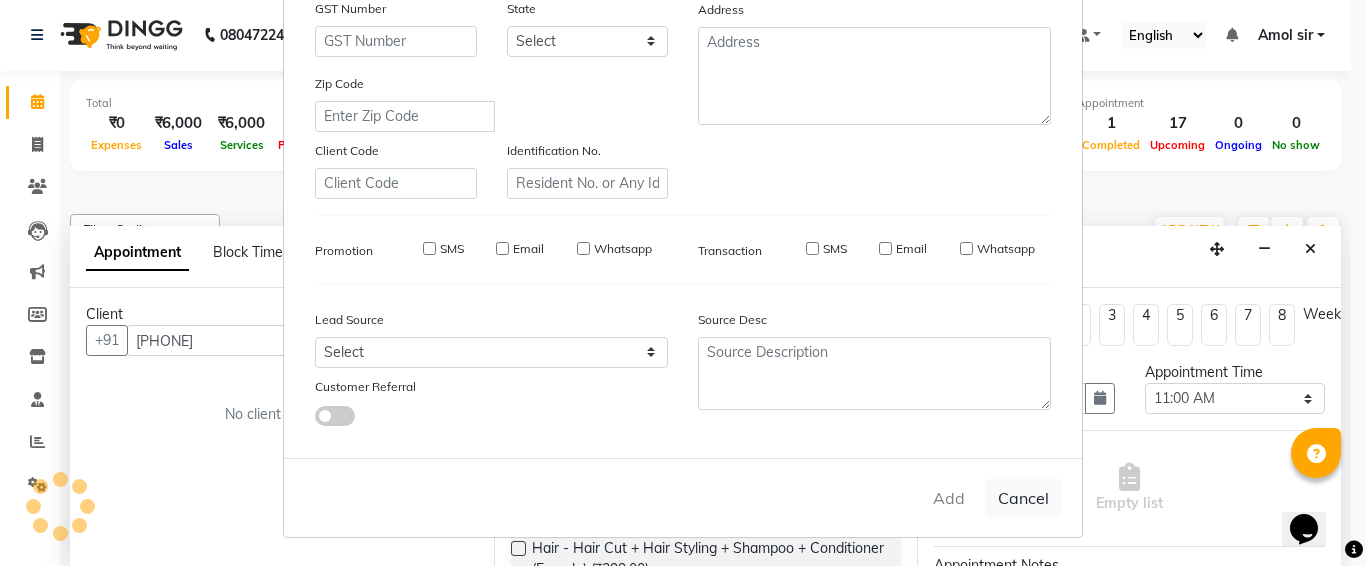 type 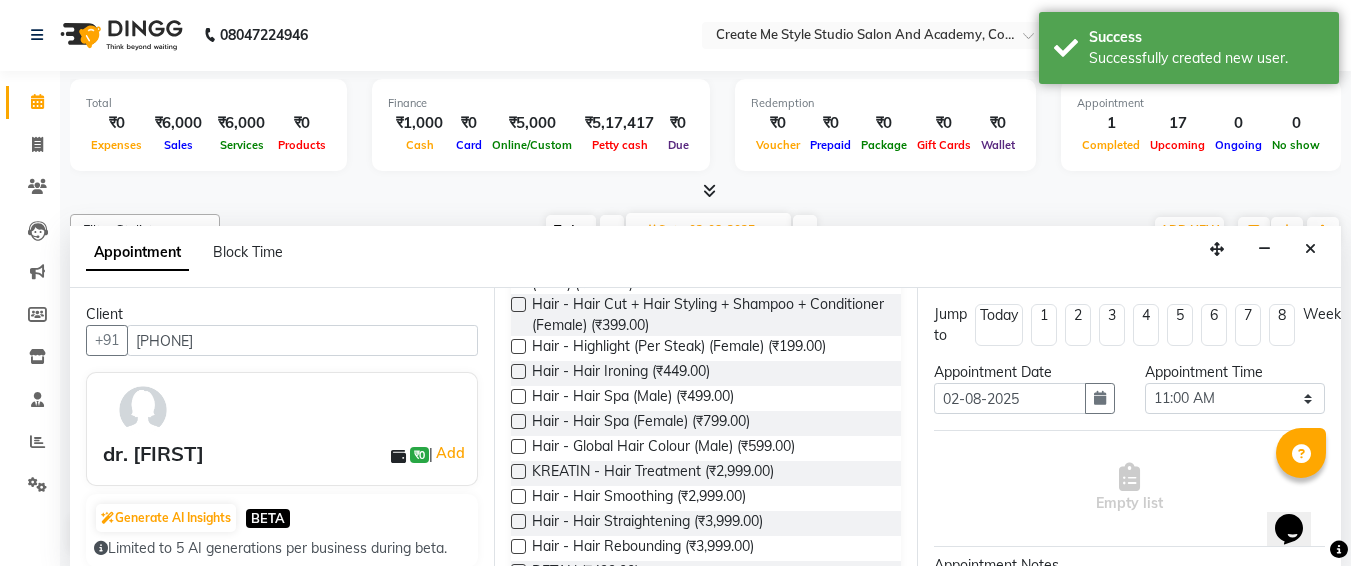 scroll, scrollTop: 246, scrollLeft: 0, axis: vertical 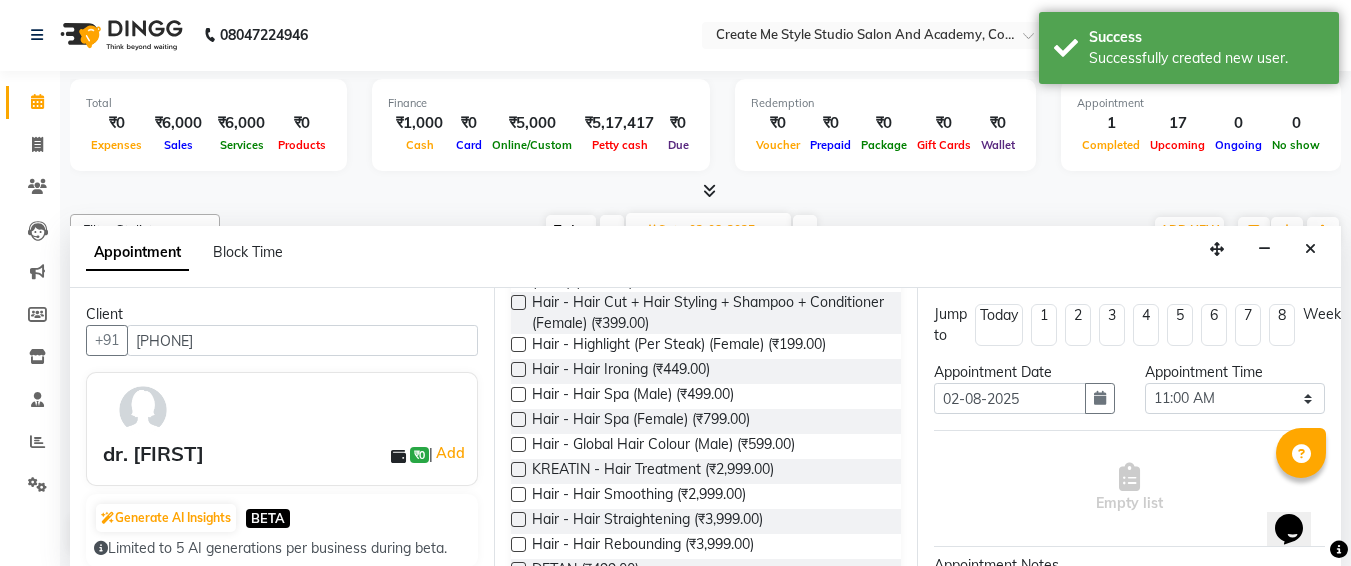click at bounding box center (518, 469) 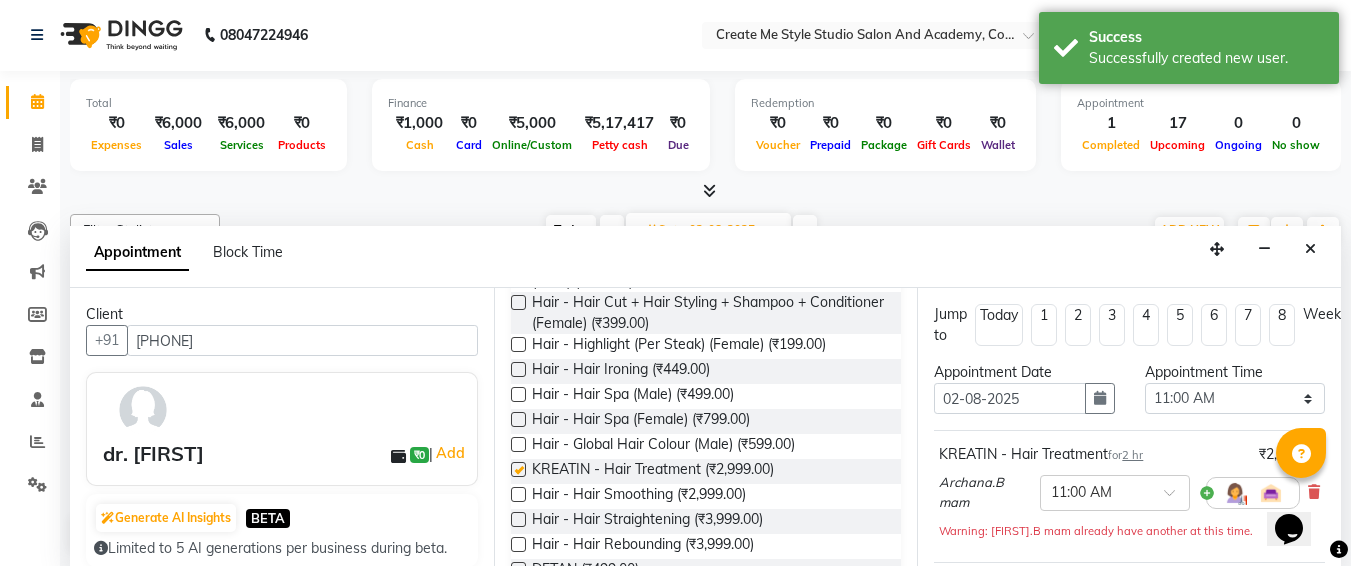checkbox on "false" 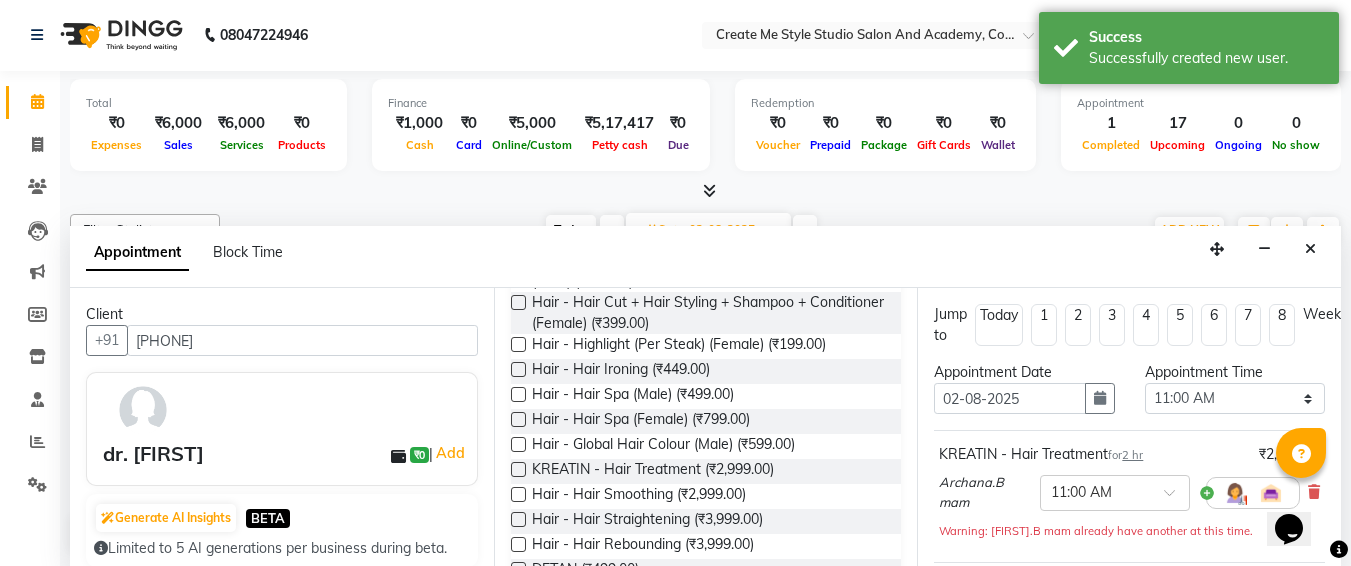 scroll, scrollTop: 308, scrollLeft: 26, axis: both 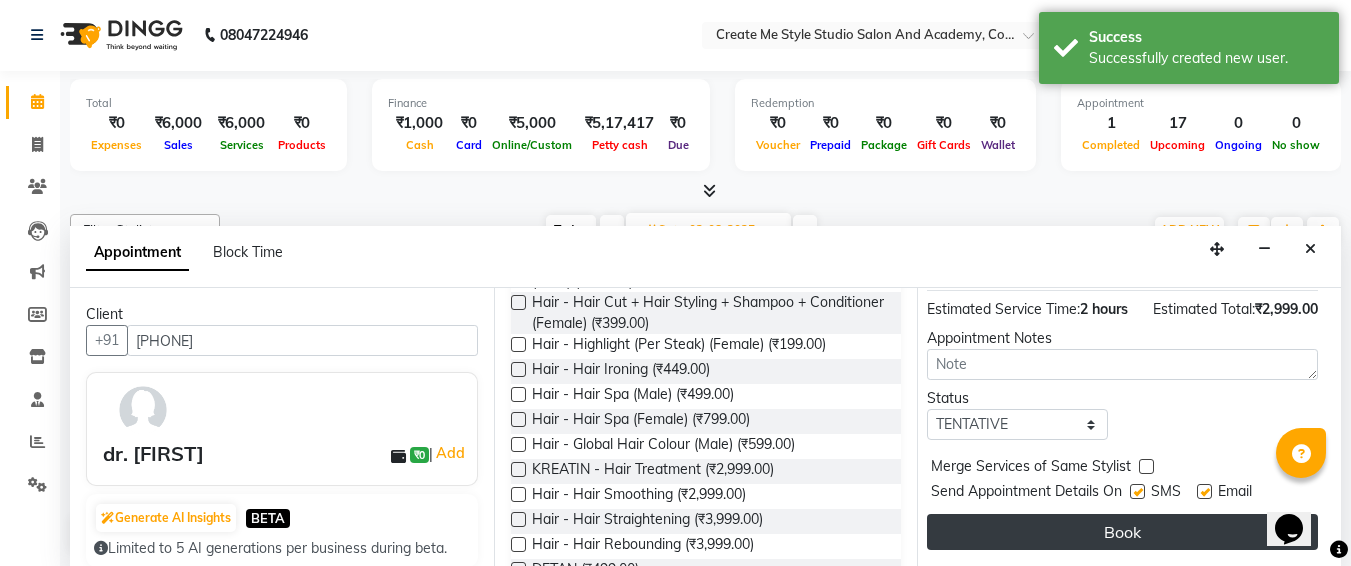 click on "Book" at bounding box center (1122, 532) 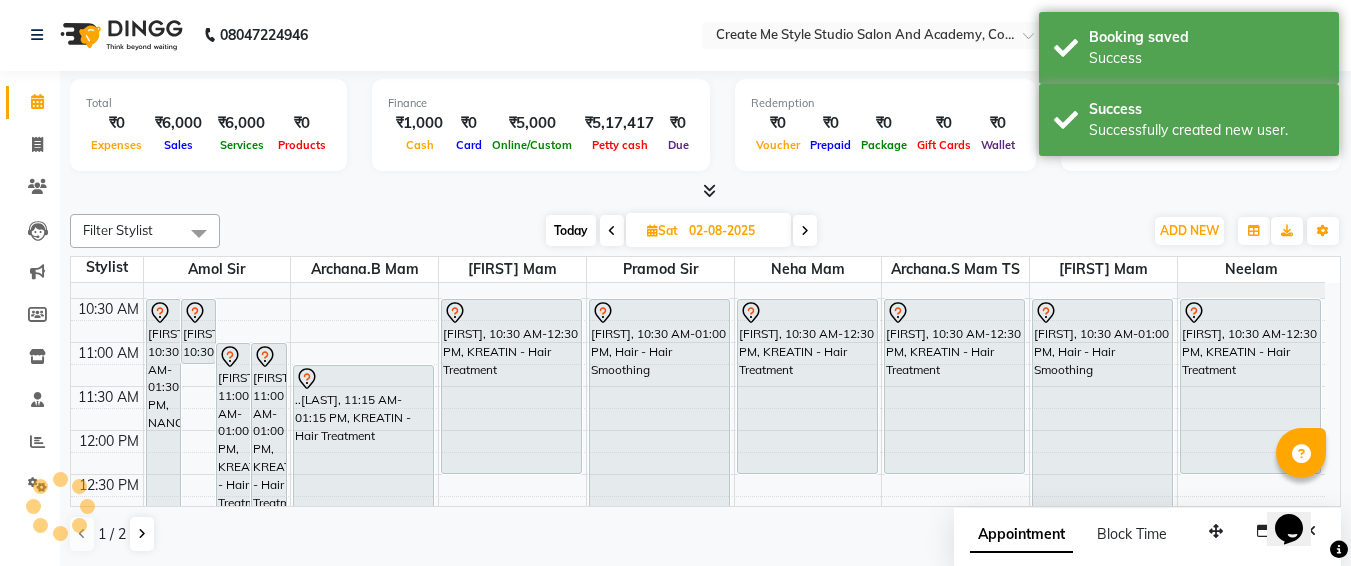 scroll, scrollTop: 0, scrollLeft: 0, axis: both 